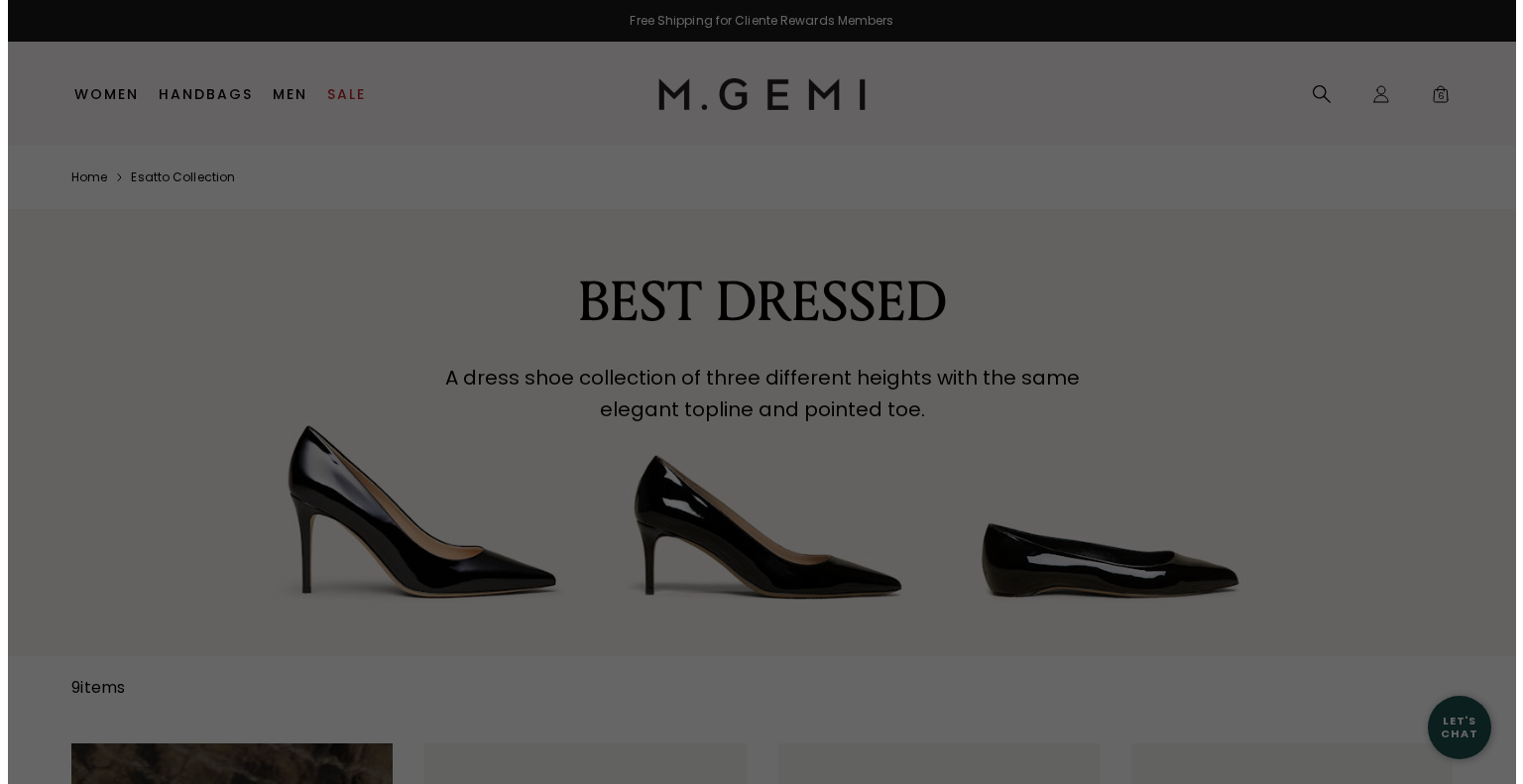 scroll, scrollTop: 0, scrollLeft: 0, axis: both 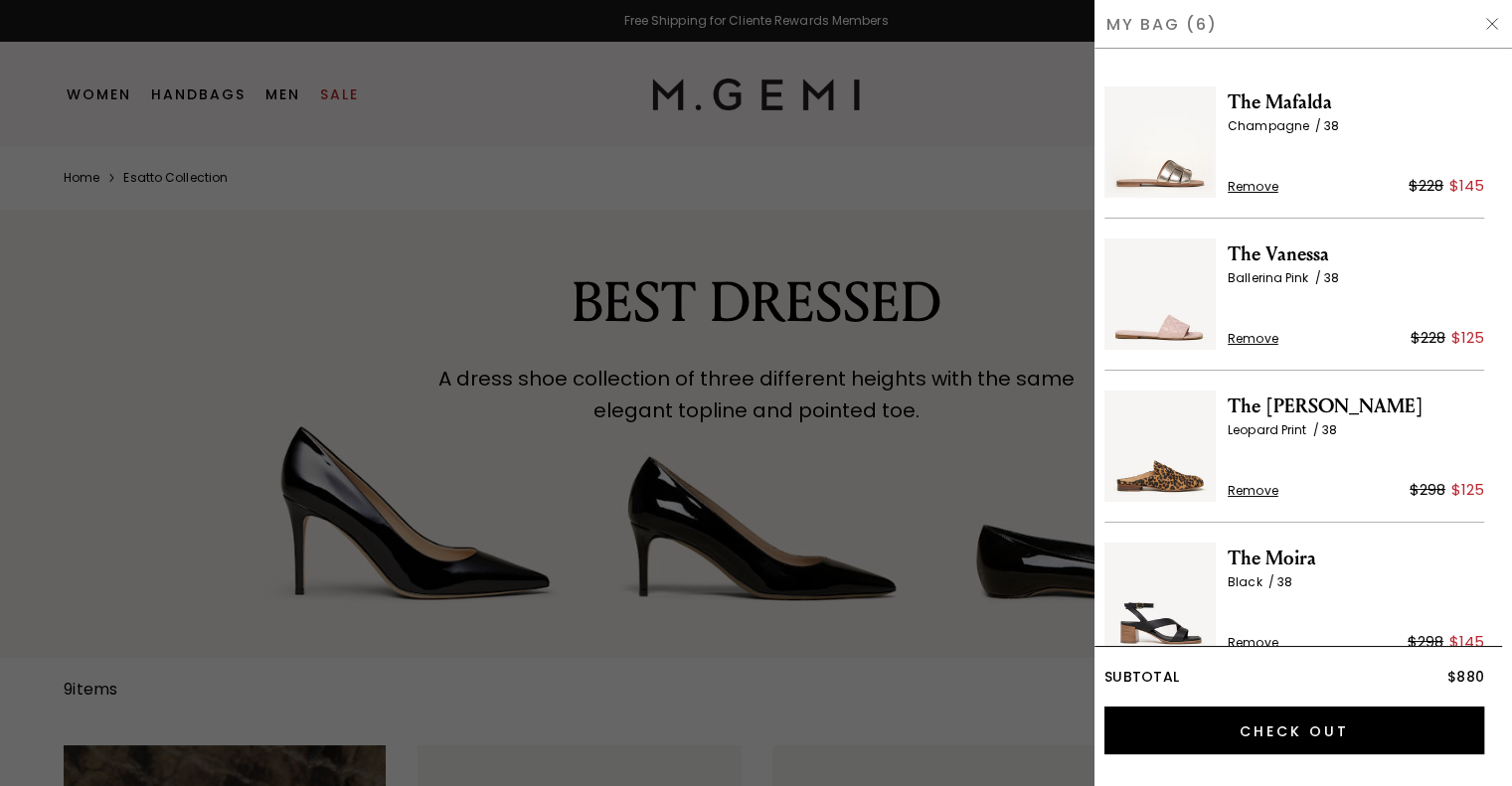 click on "The Mafalda" at bounding box center (1356, 102) 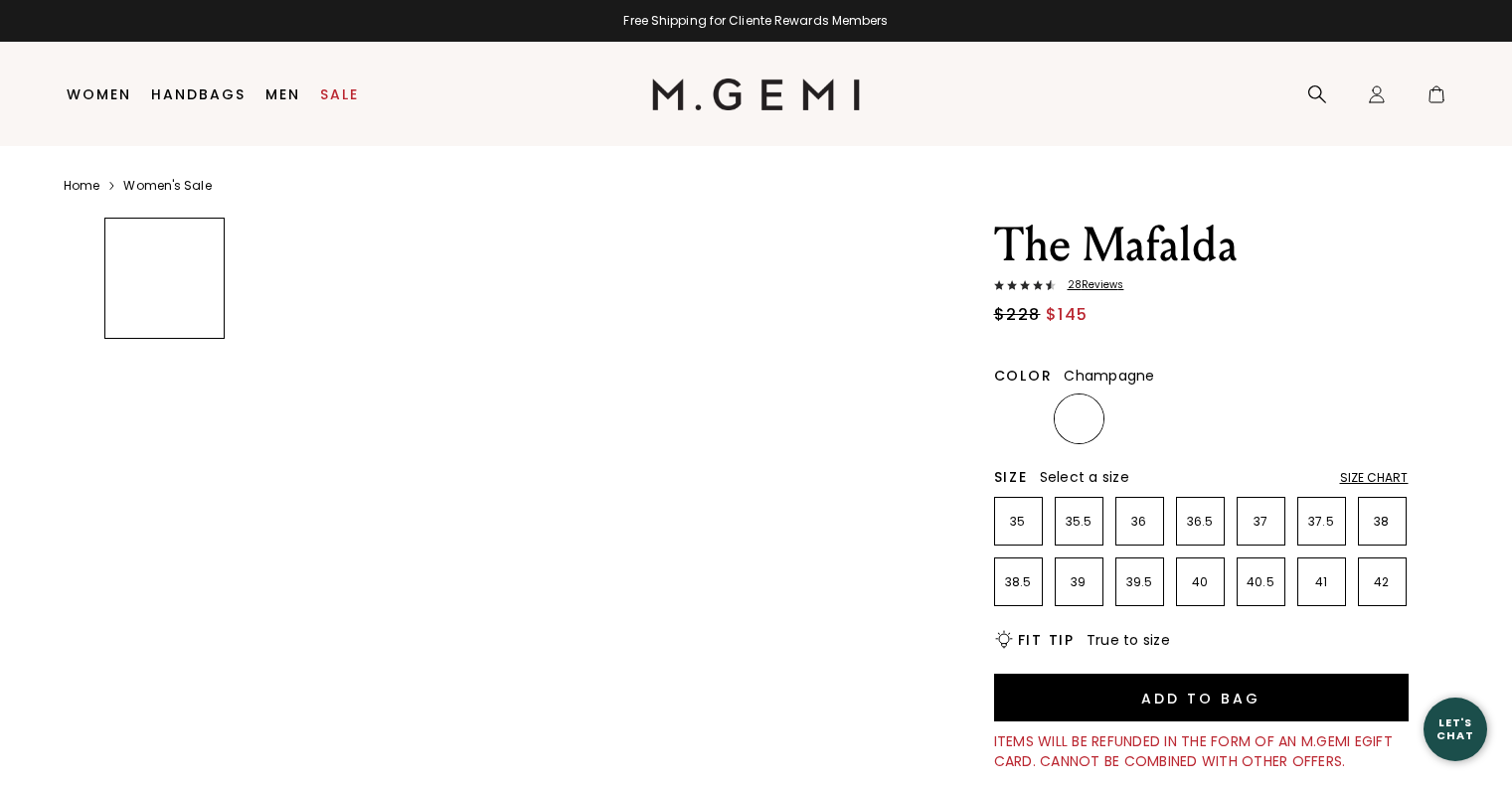 scroll, scrollTop: 0, scrollLeft: 0, axis: both 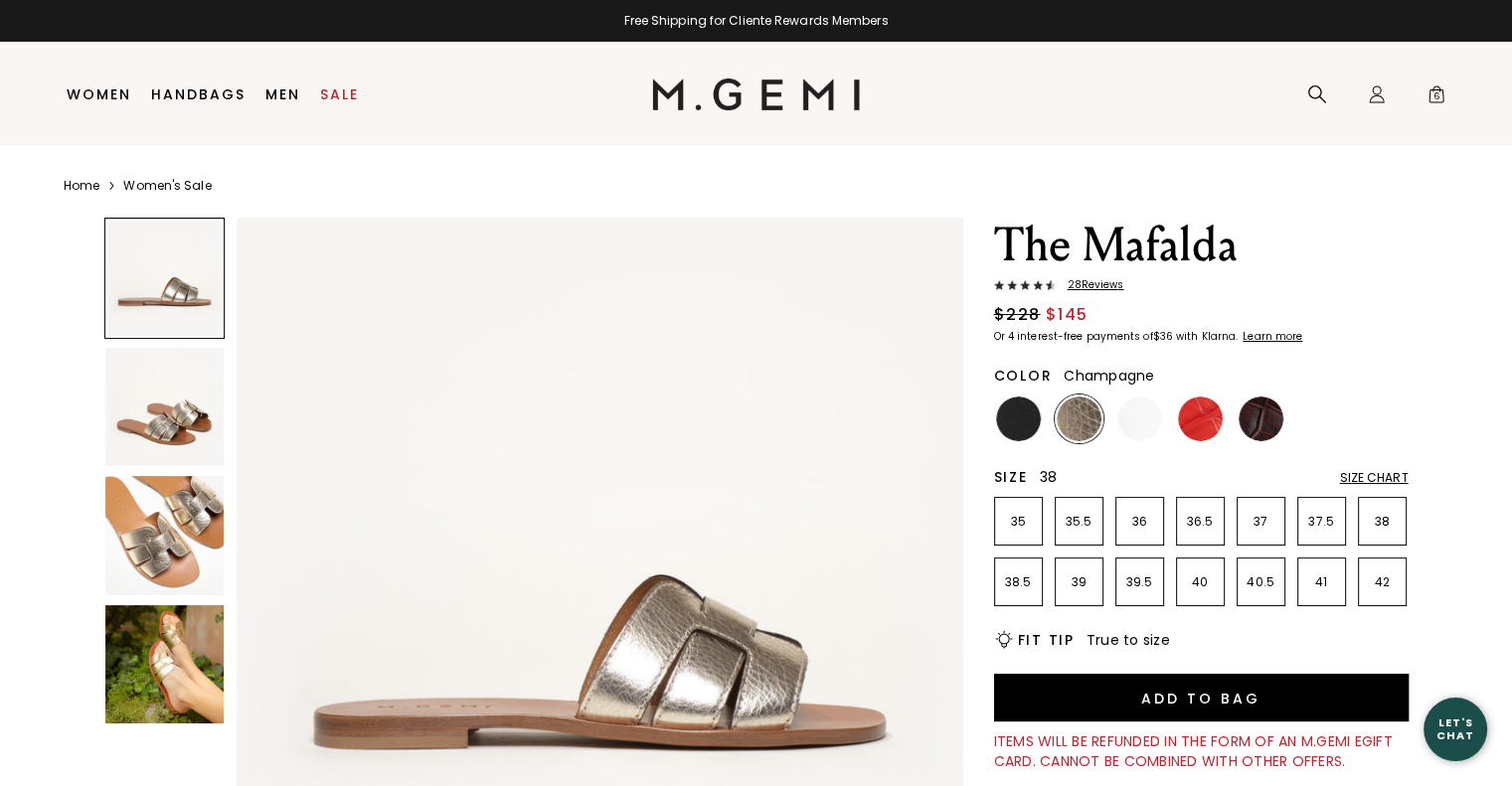 click on "Size 38 Size Chart 35 35.5 36 36.5 37 37.5 38 38.5 39 39.5 40 40.5 41 42 Icons/20x20/bulb@2x Fit Tip True to size" at bounding box center (1201, 558) 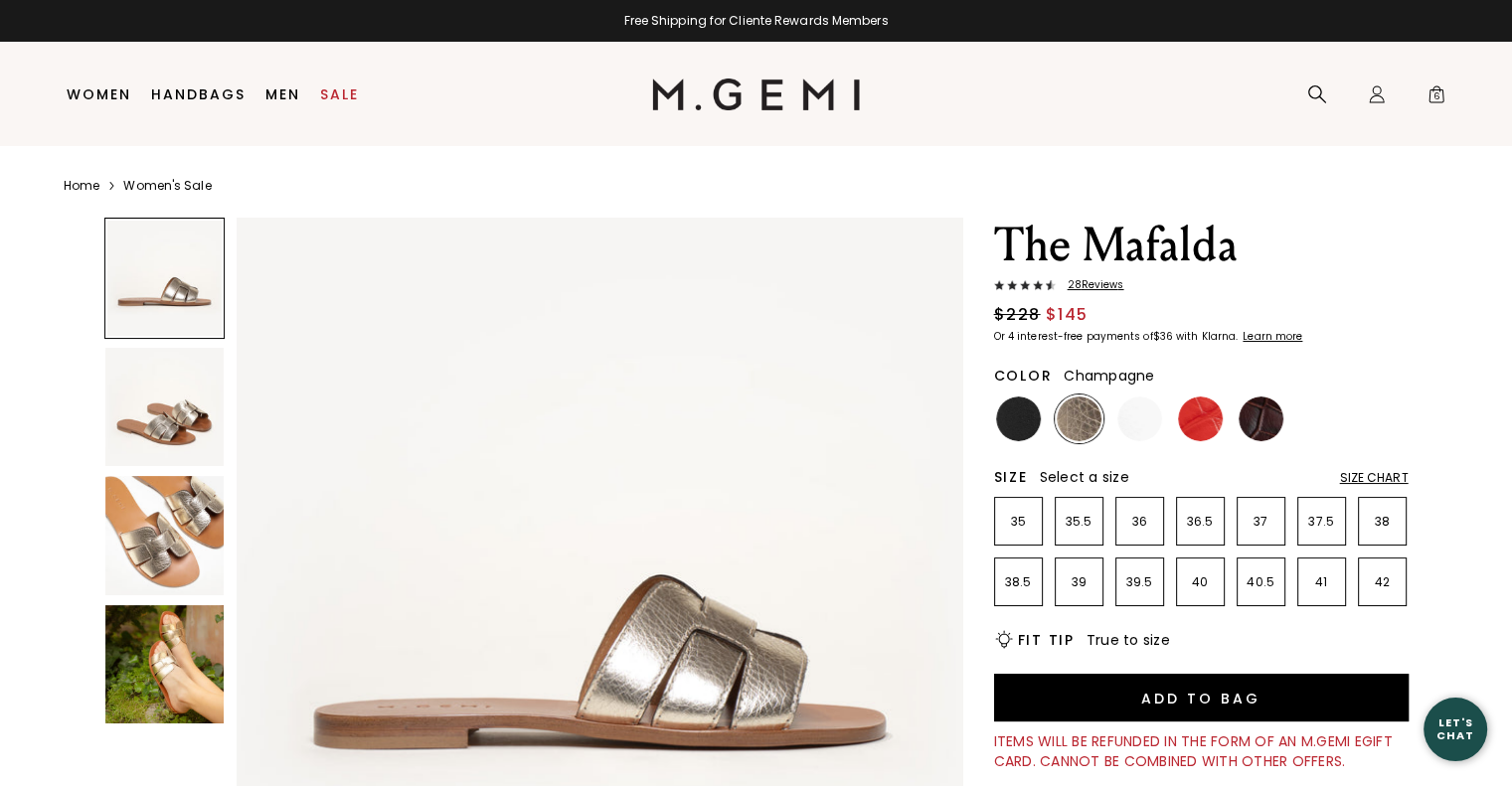 scroll, scrollTop: 0, scrollLeft: 0, axis: both 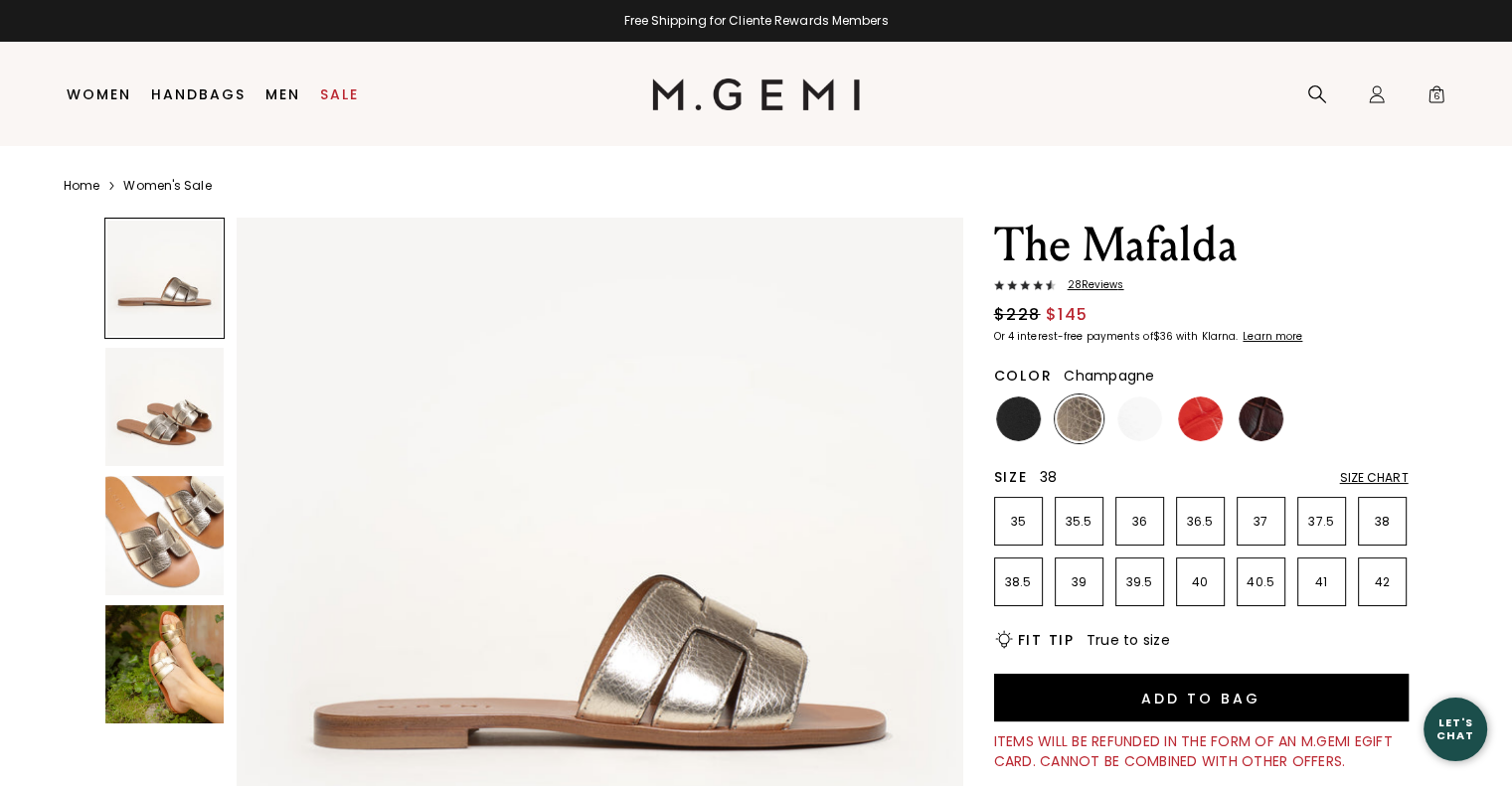 click on "38" at bounding box center (1382, 522) 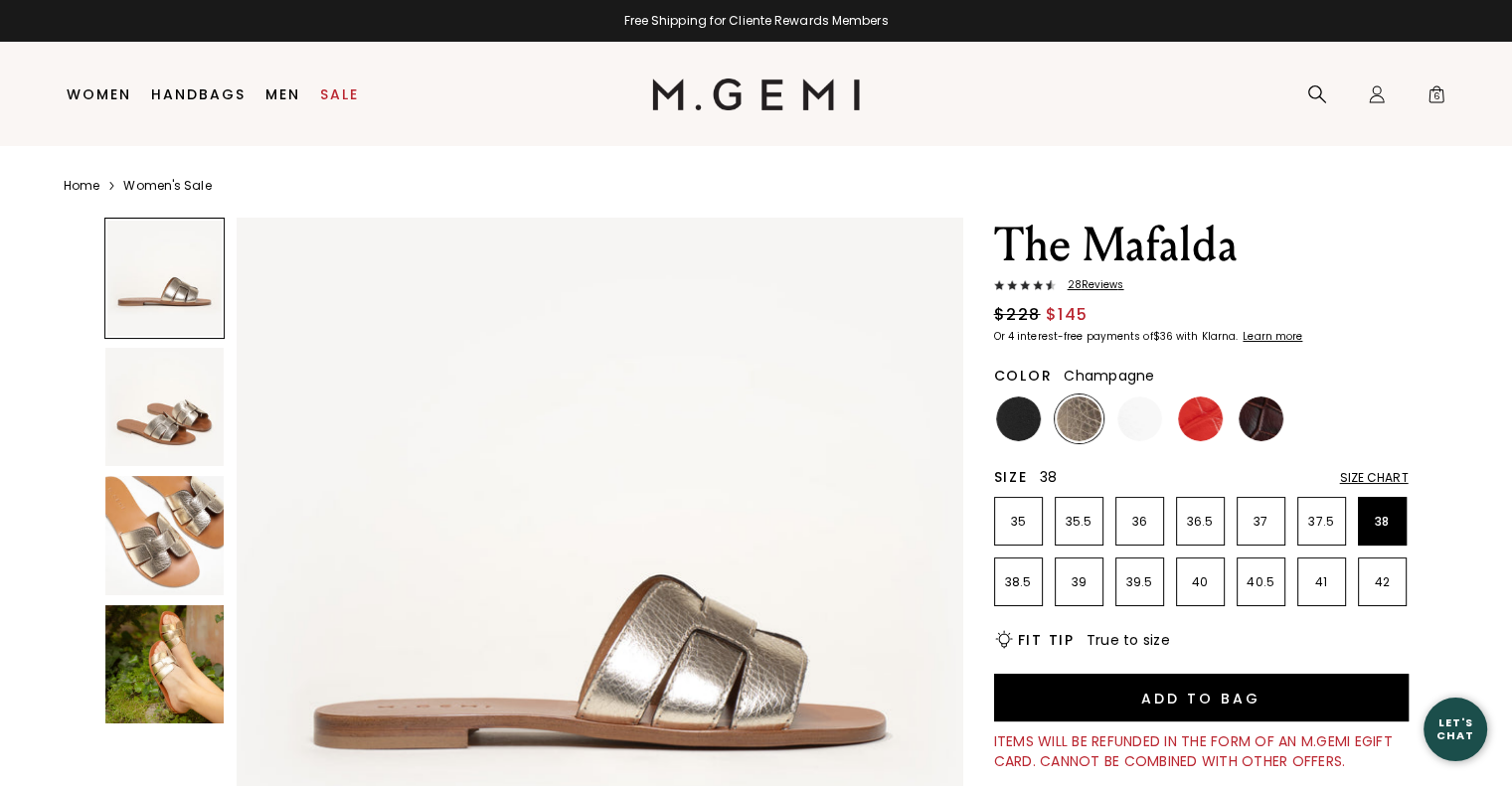 scroll, scrollTop: 0, scrollLeft: 0, axis: both 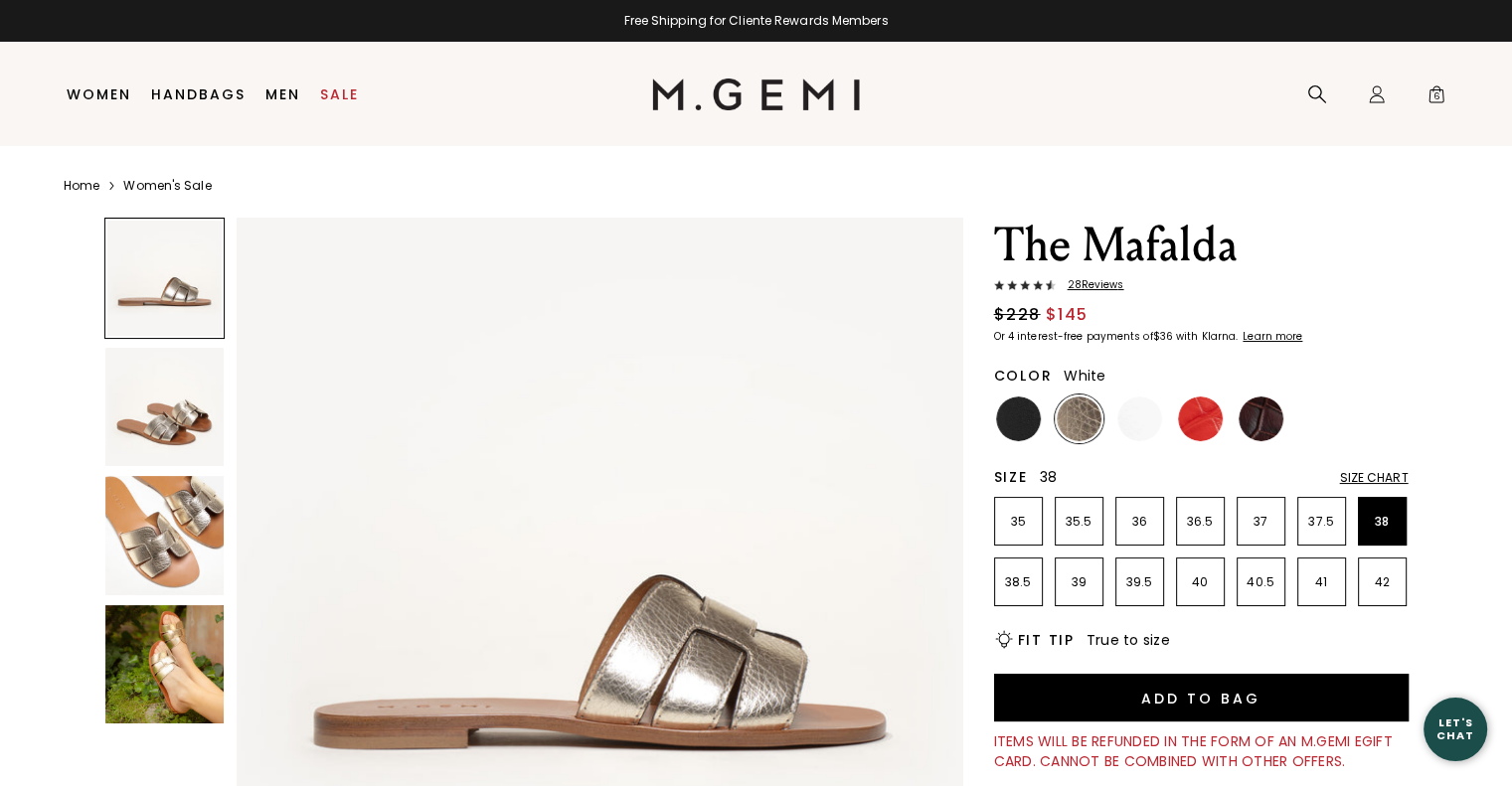 click at bounding box center [1139, 418] 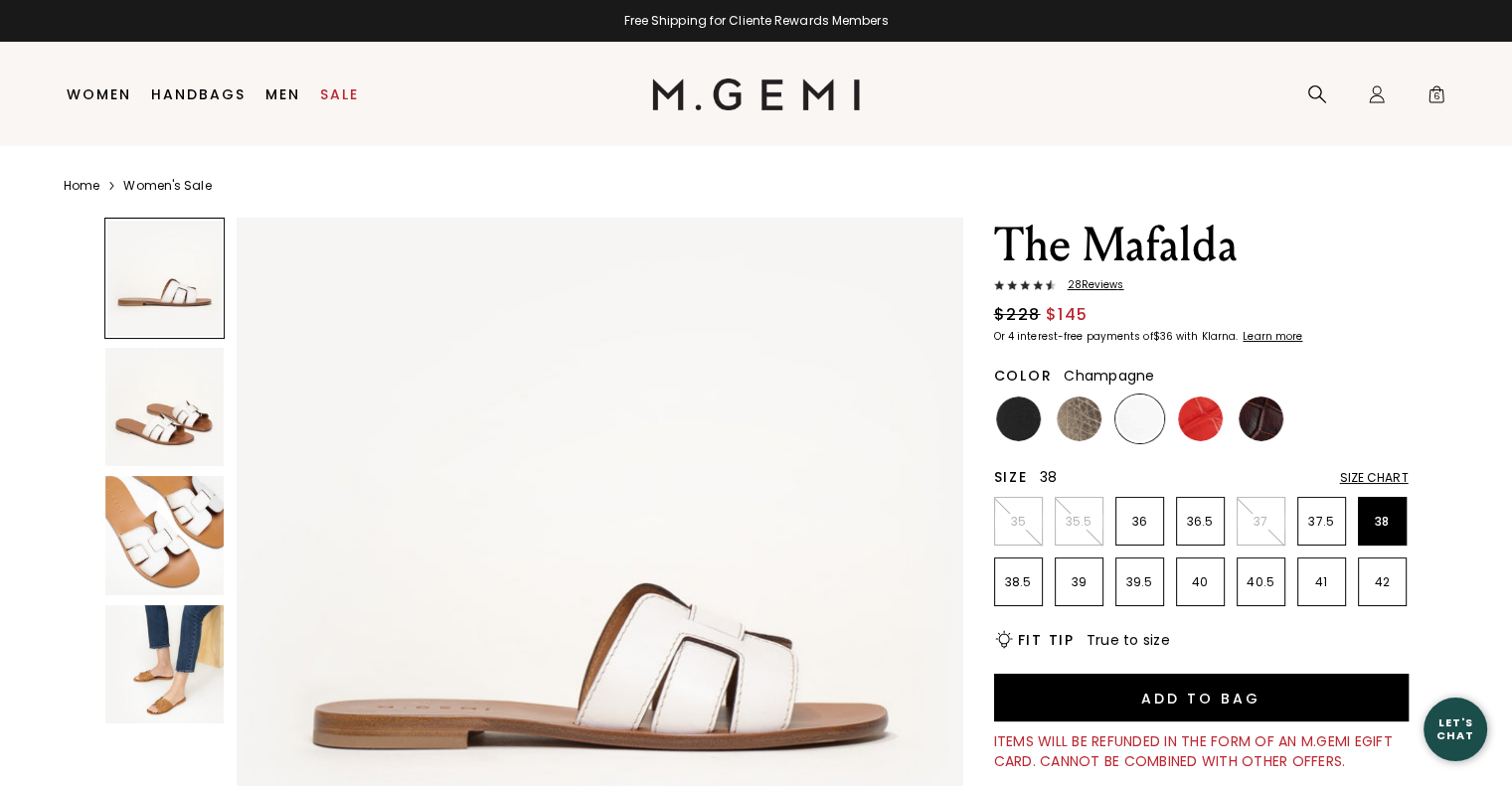 scroll, scrollTop: 0, scrollLeft: 0, axis: both 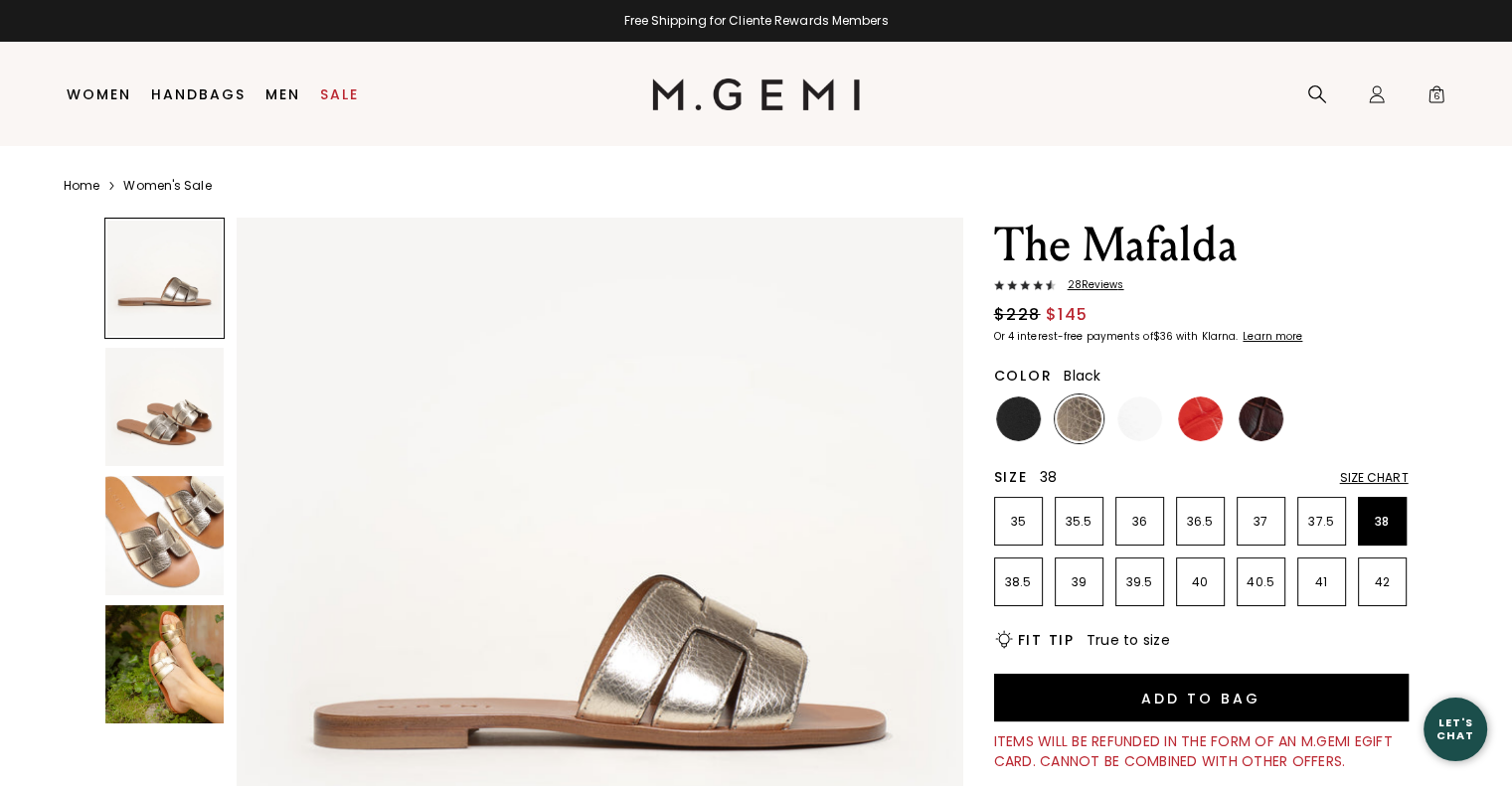 click at bounding box center (1018, 418) 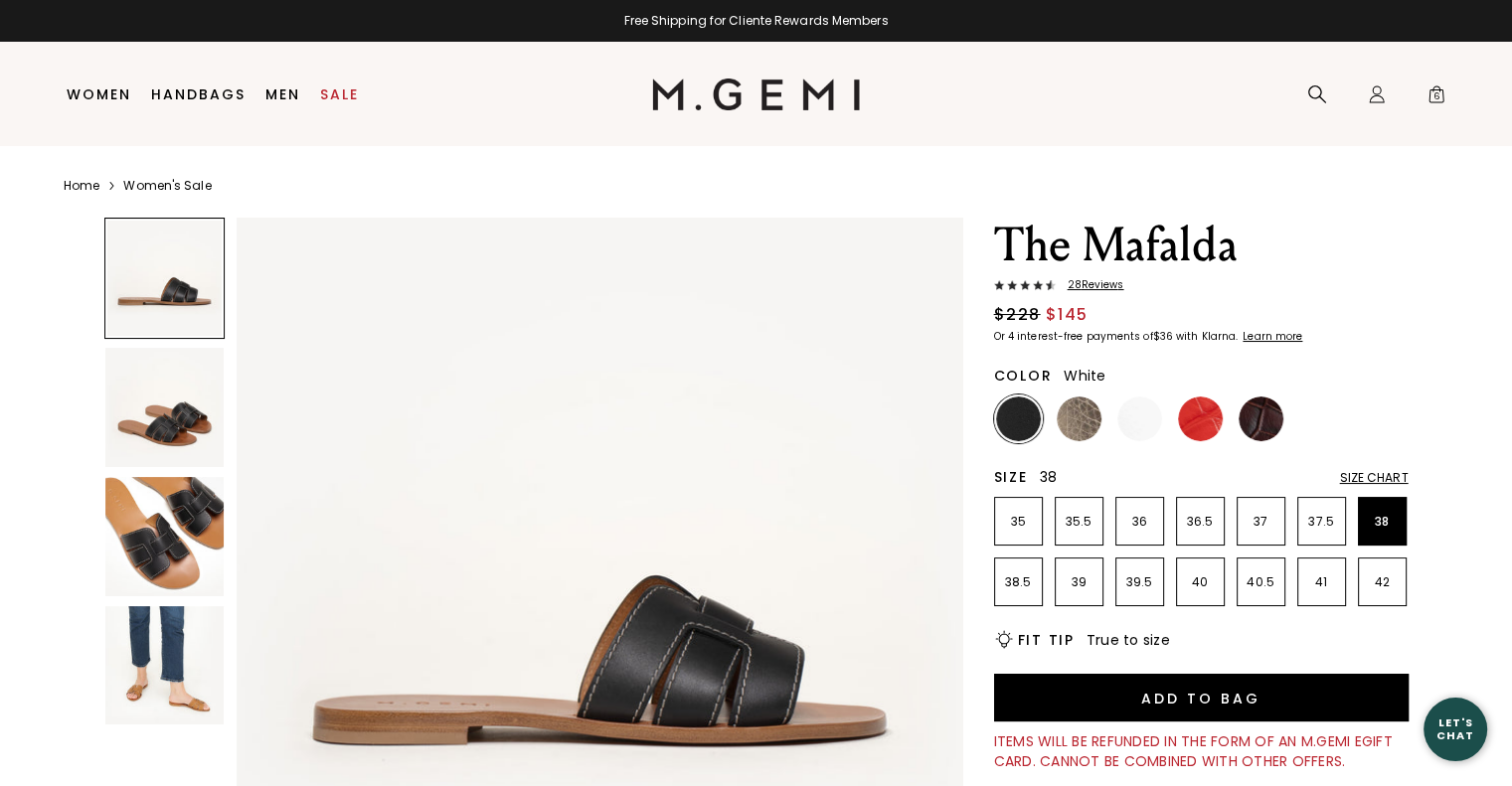 scroll, scrollTop: 0, scrollLeft: 0, axis: both 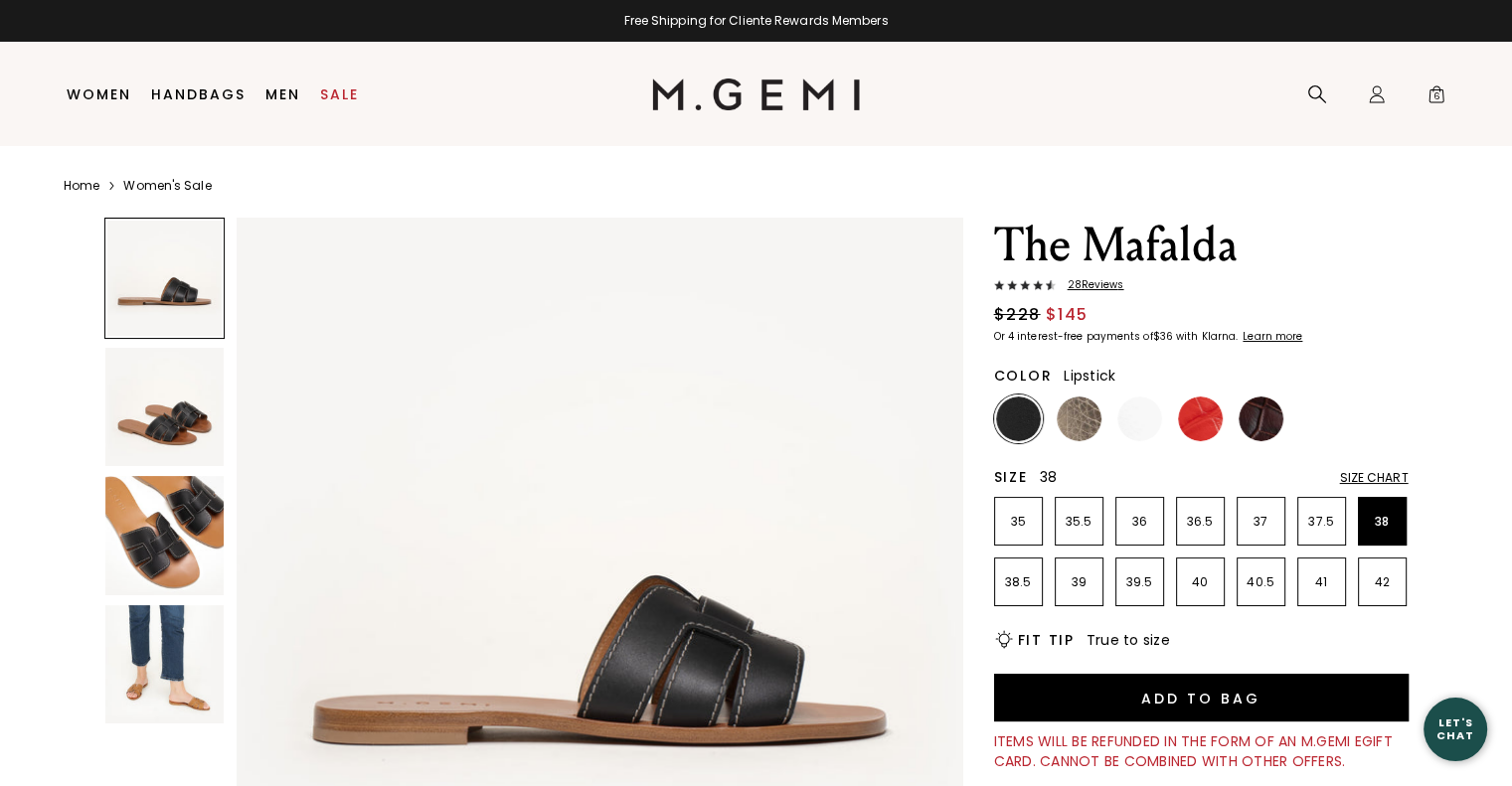 click at bounding box center [1200, 418] 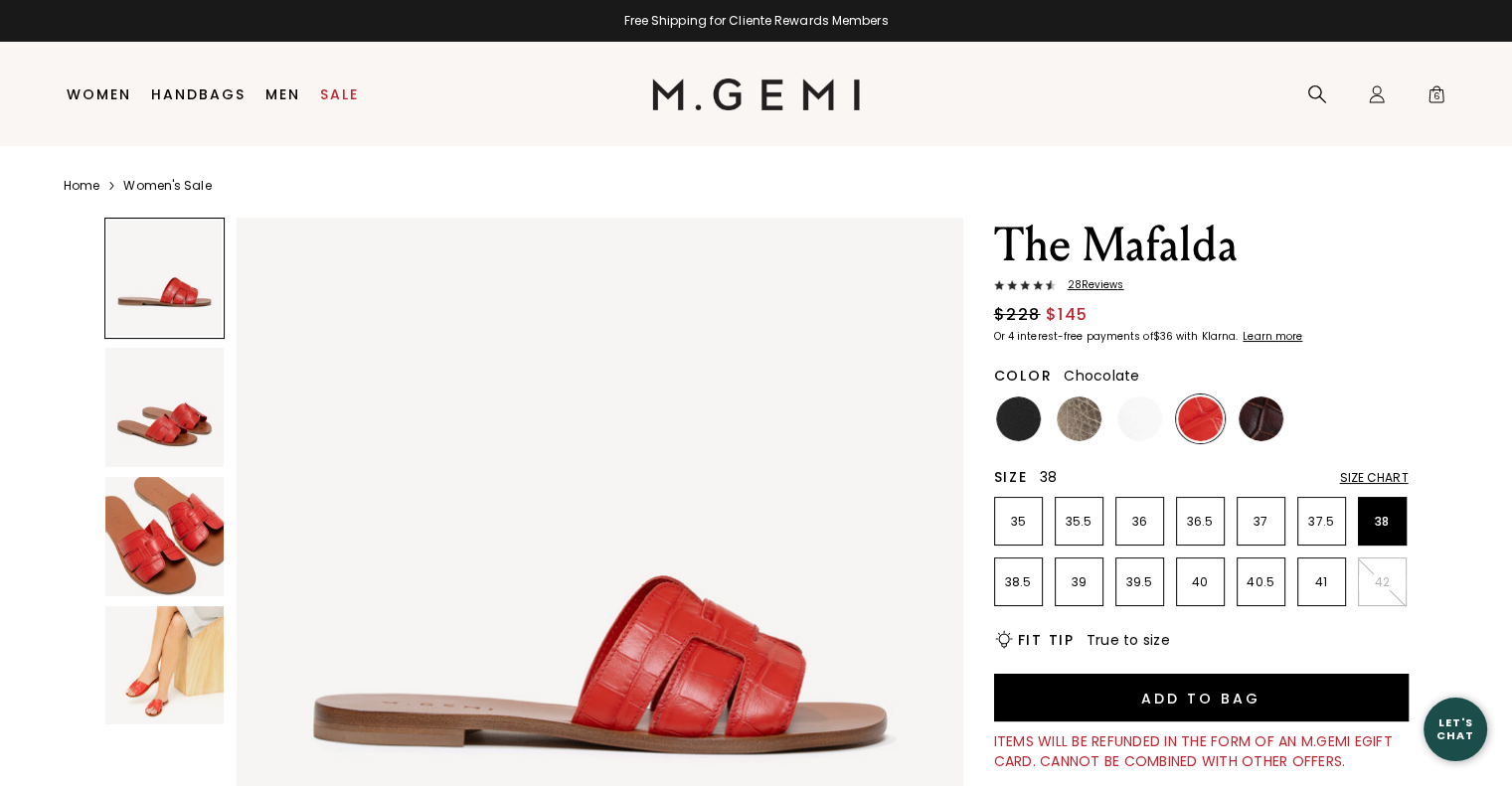 scroll, scrollTop: 0, scrollLeft: 0, axis: both 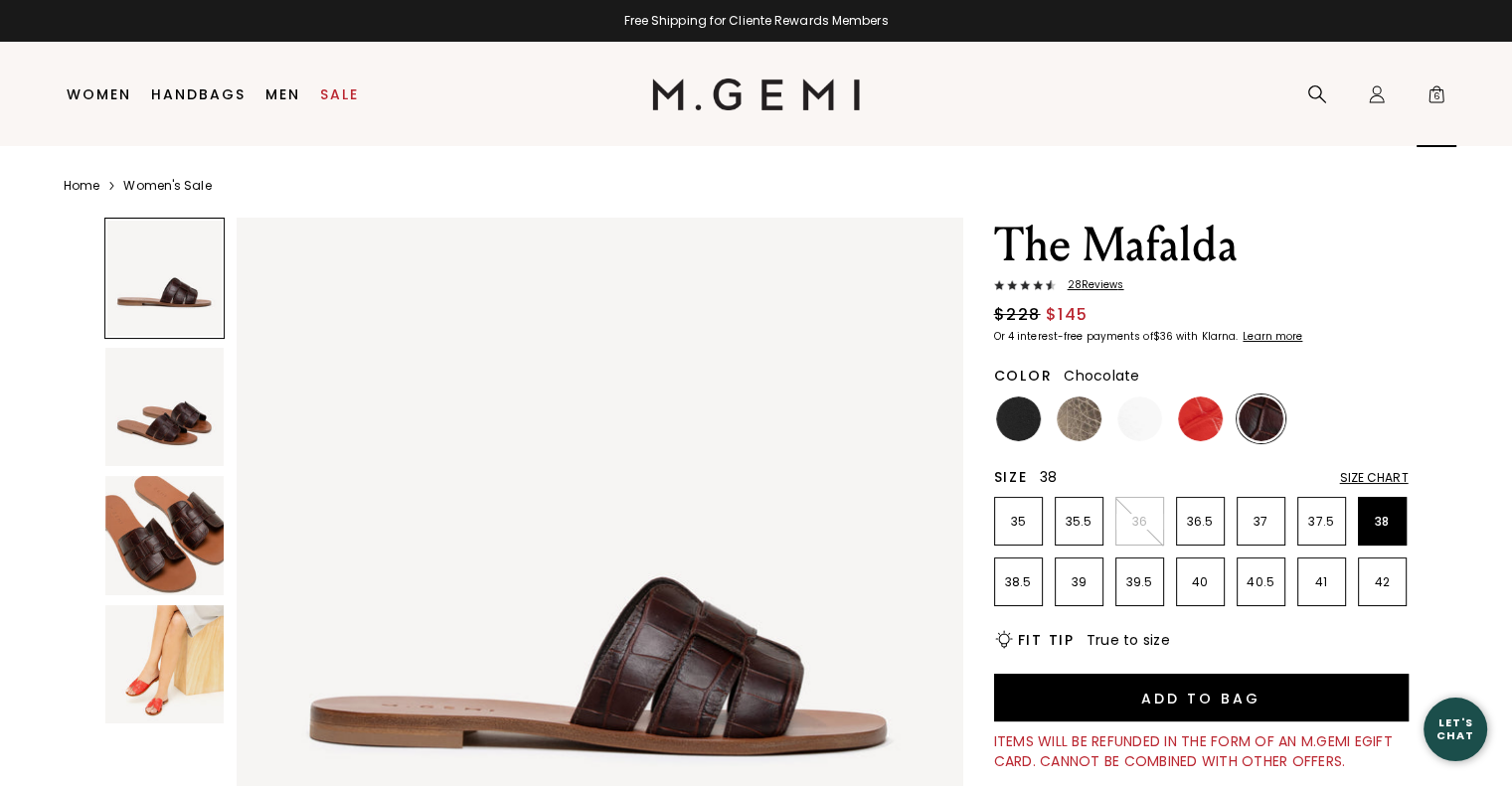 click on "6" at bounding box center [1436, 98] 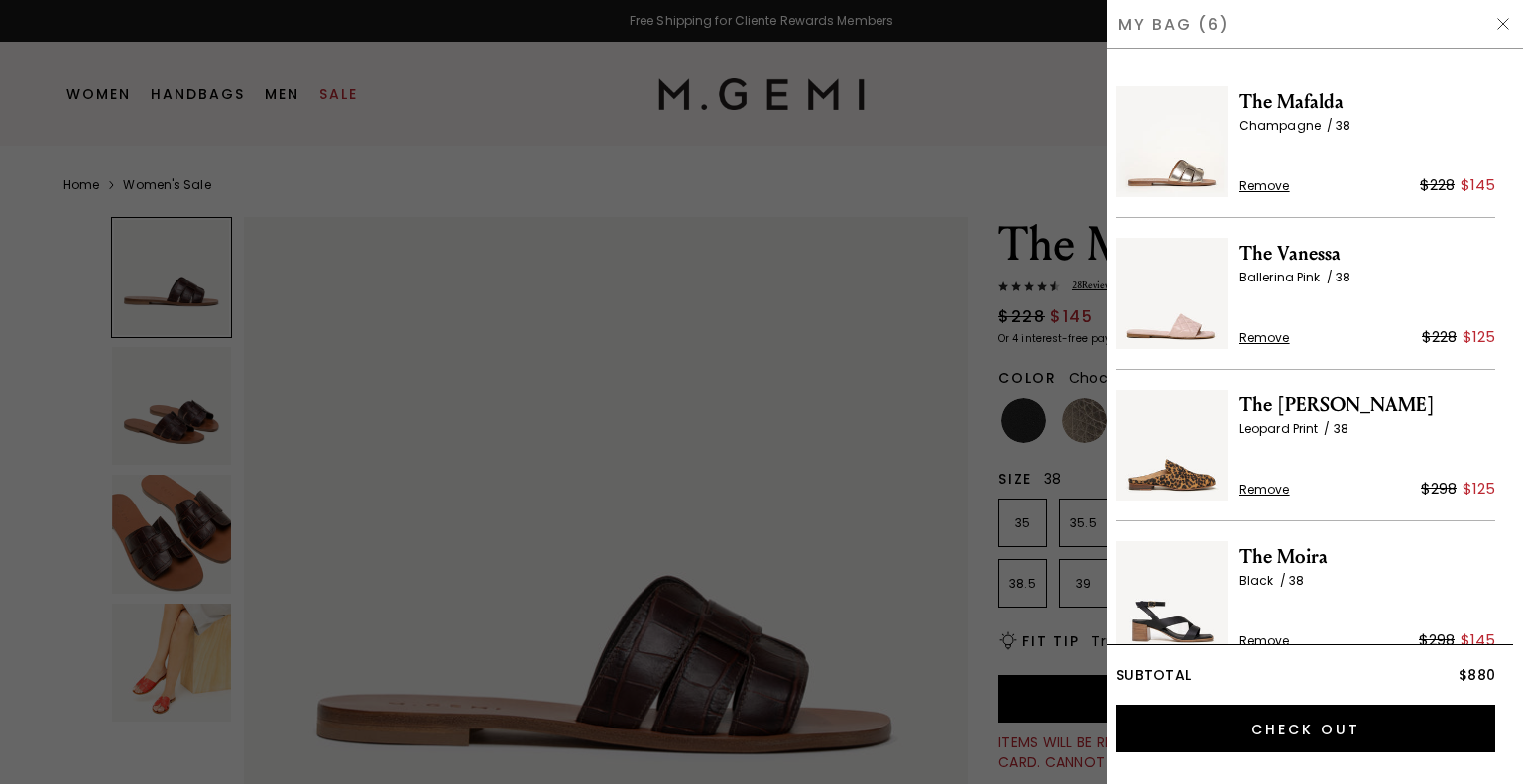 scroll, scrollTop: 0, scrollLeft: 0, axis: both 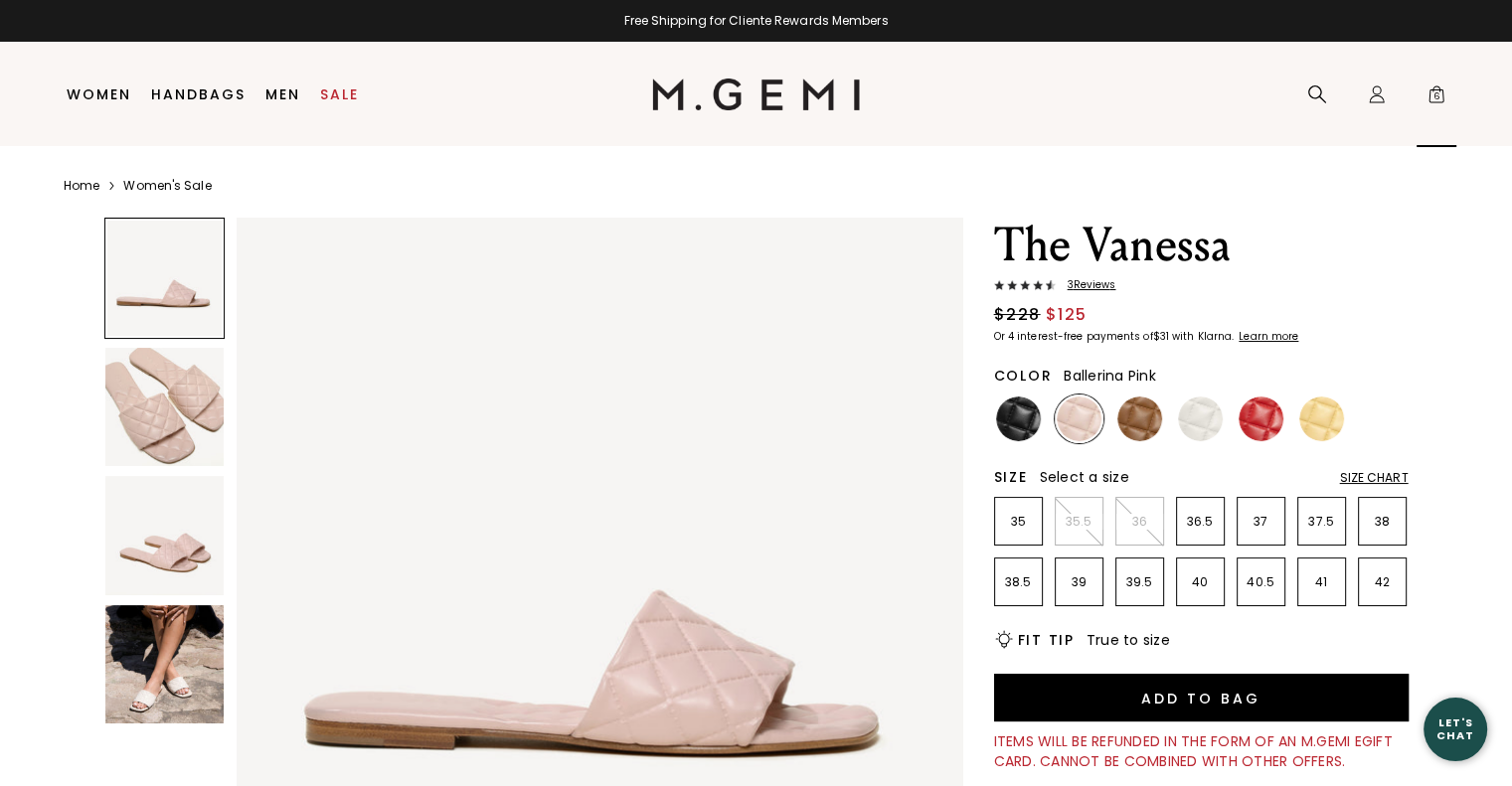 click on "6" at bounding box center (1436, 98) 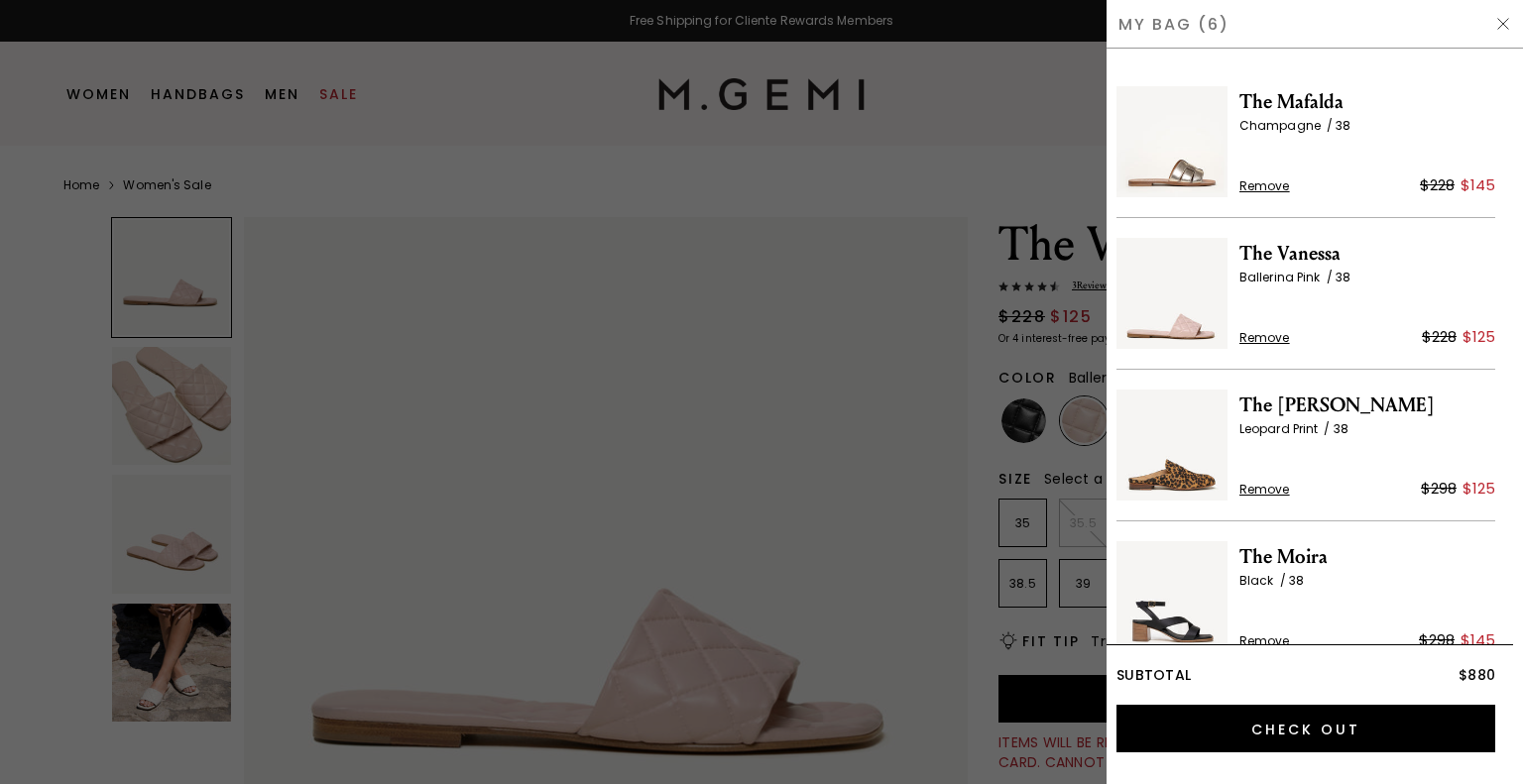 scroll, scrollTop: 0, scrollLeft: 0, axis: both 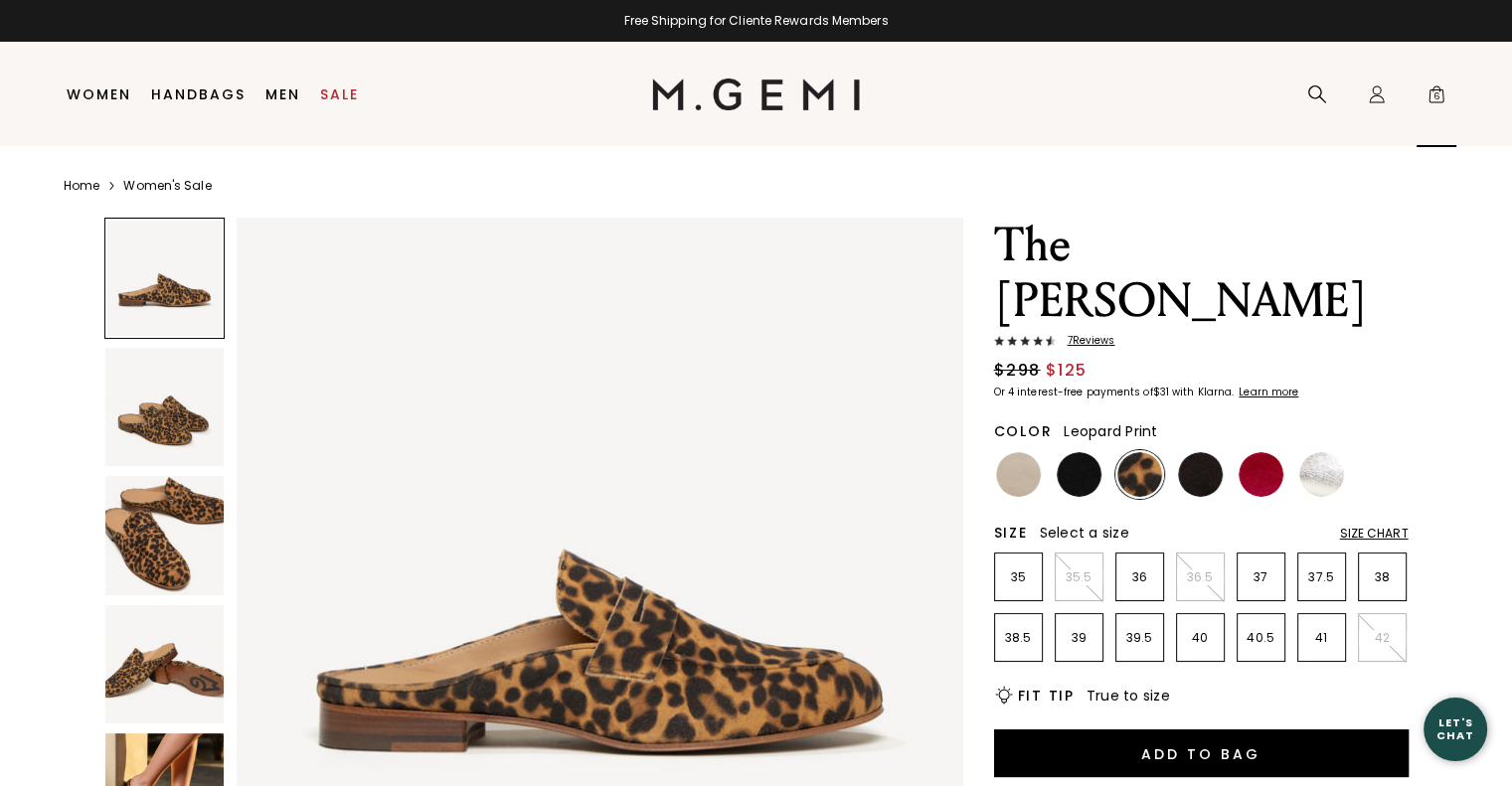 click on "6" at bounding box center (1436, 98) 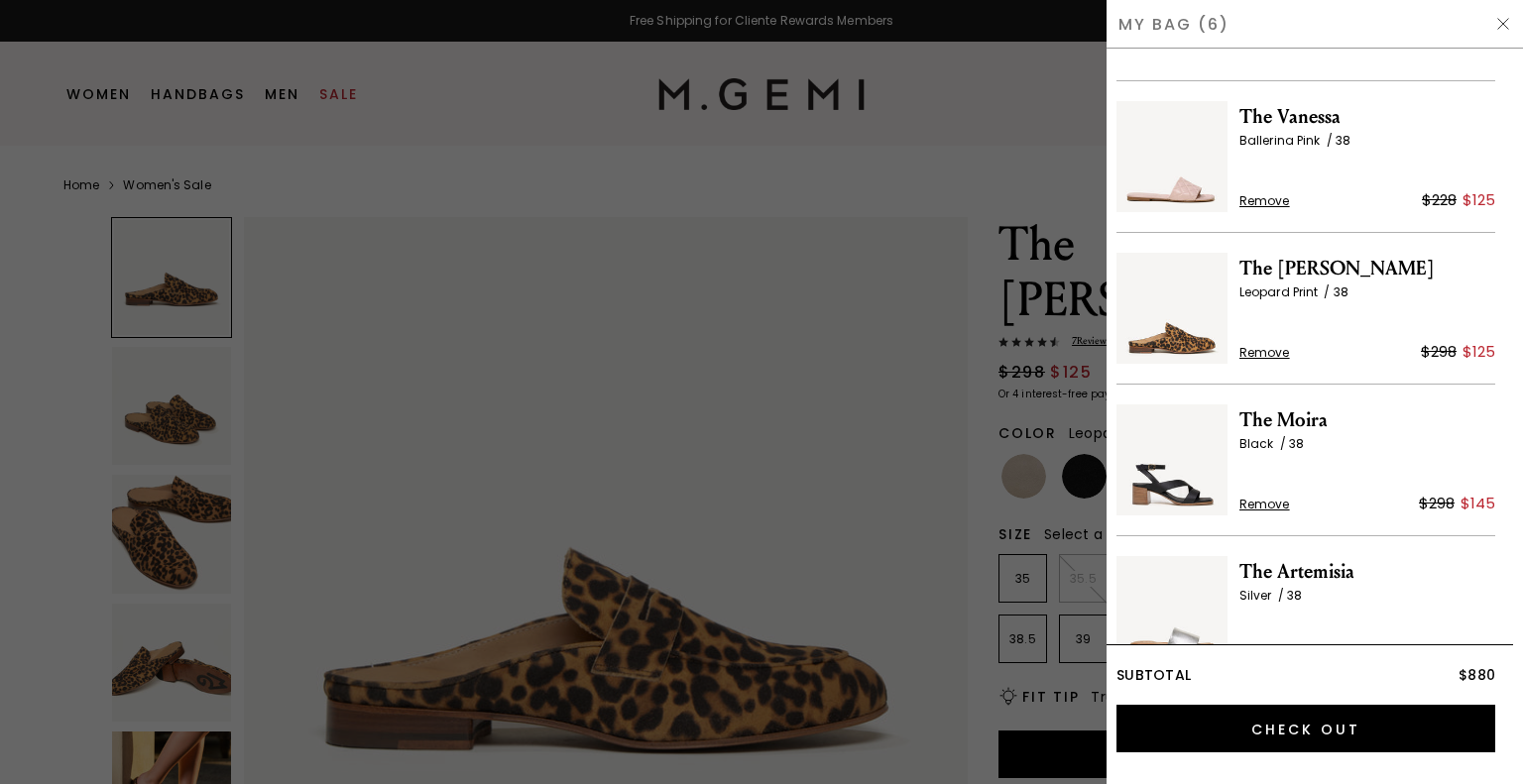 scroll, scrollTop: 297, scrollLeft: 0, axis: vertical 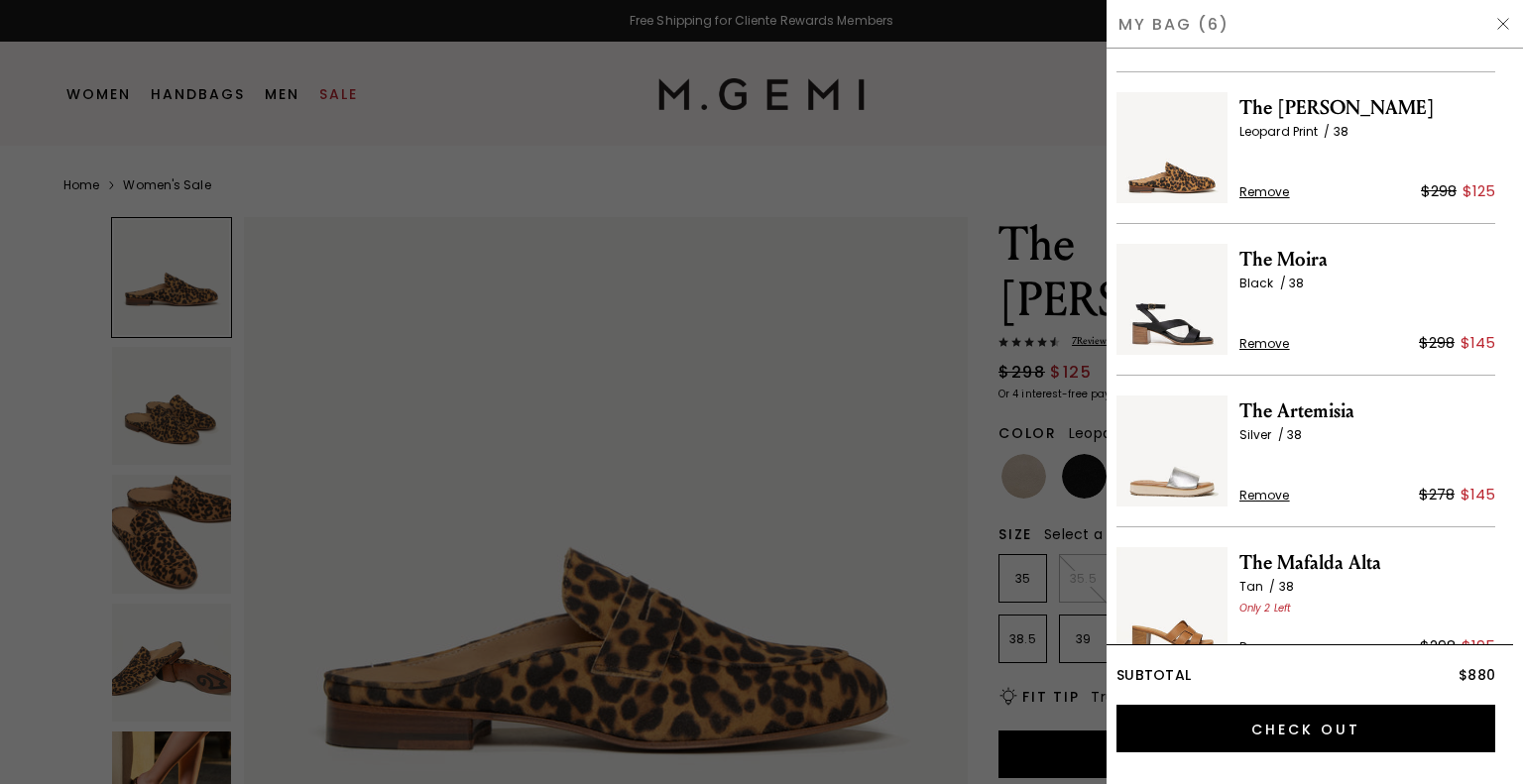 click at bounding box center (1367, 310) 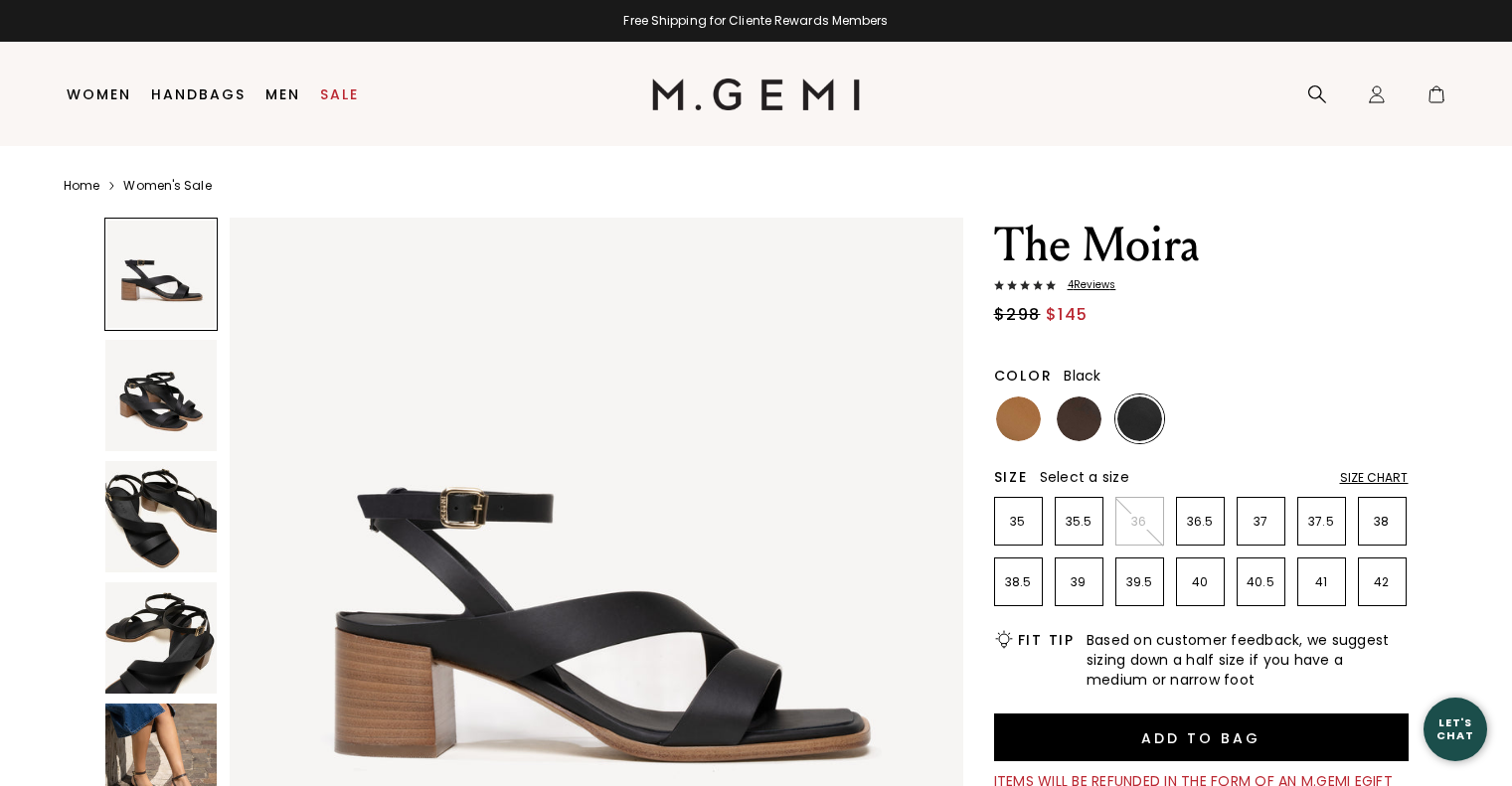 scroll, scrollTop: 0, scrollLeft: 0, axis: both 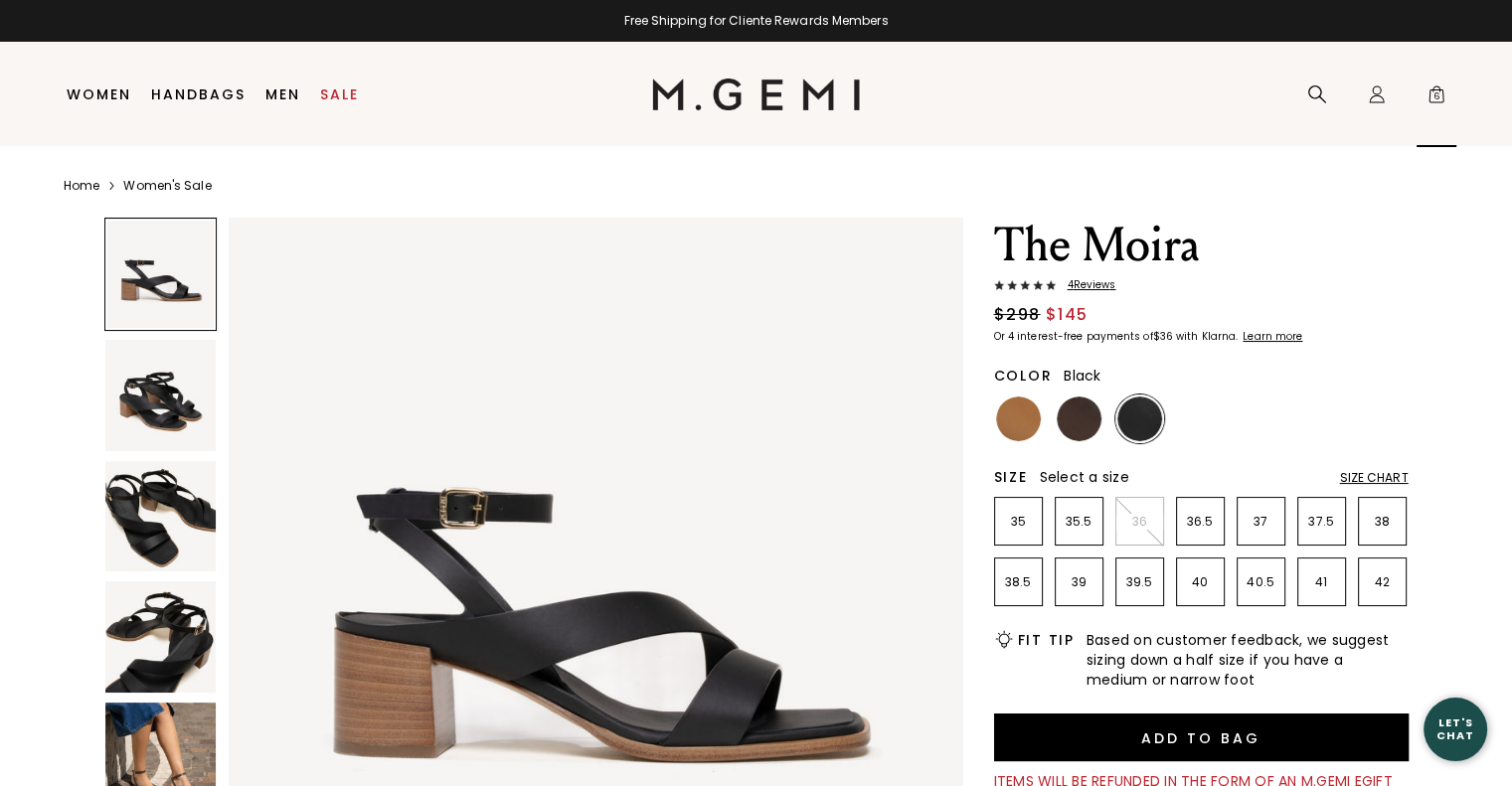 click 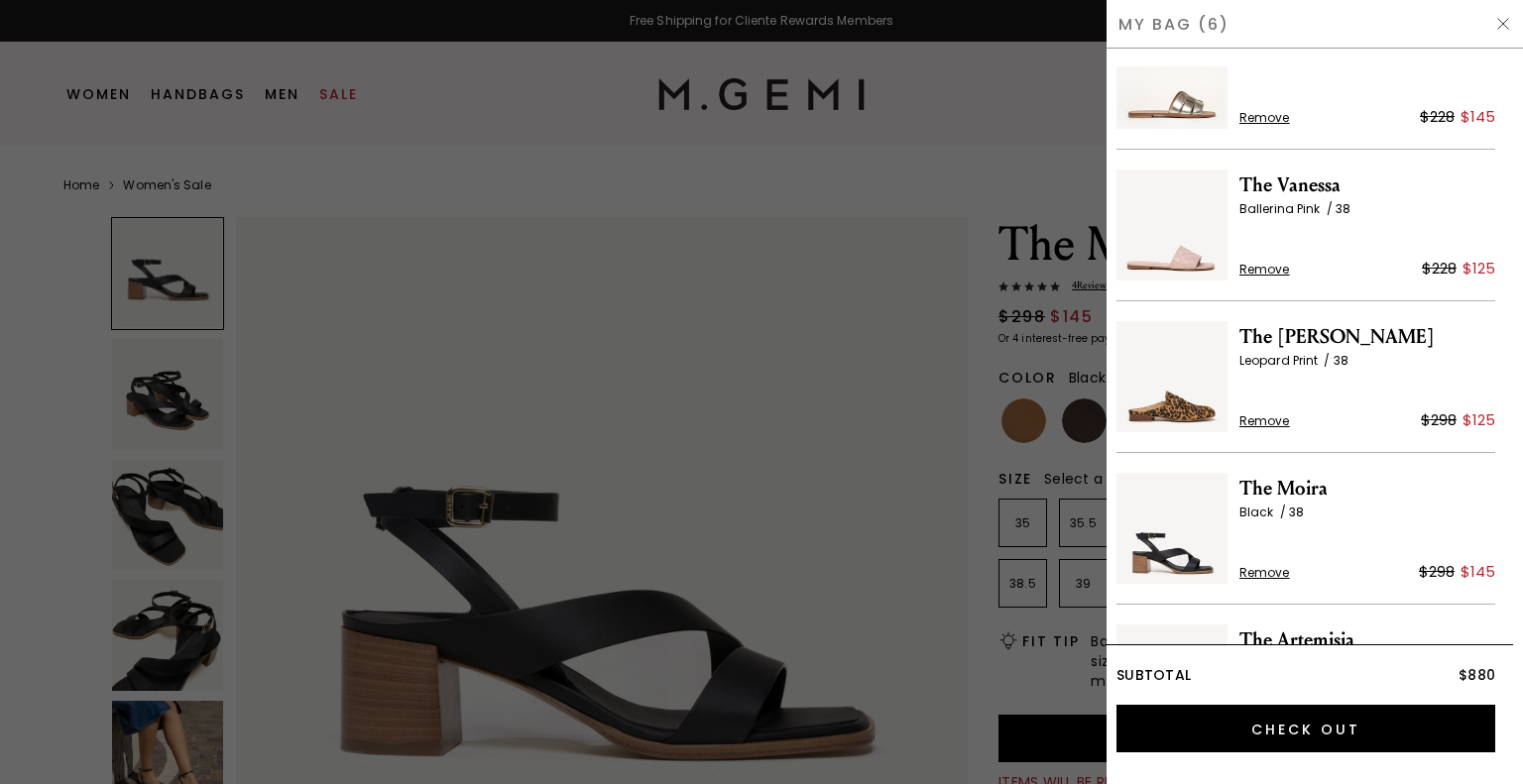 scroll, scrollTop: 198, scrollLeft: 0, axis: vertical 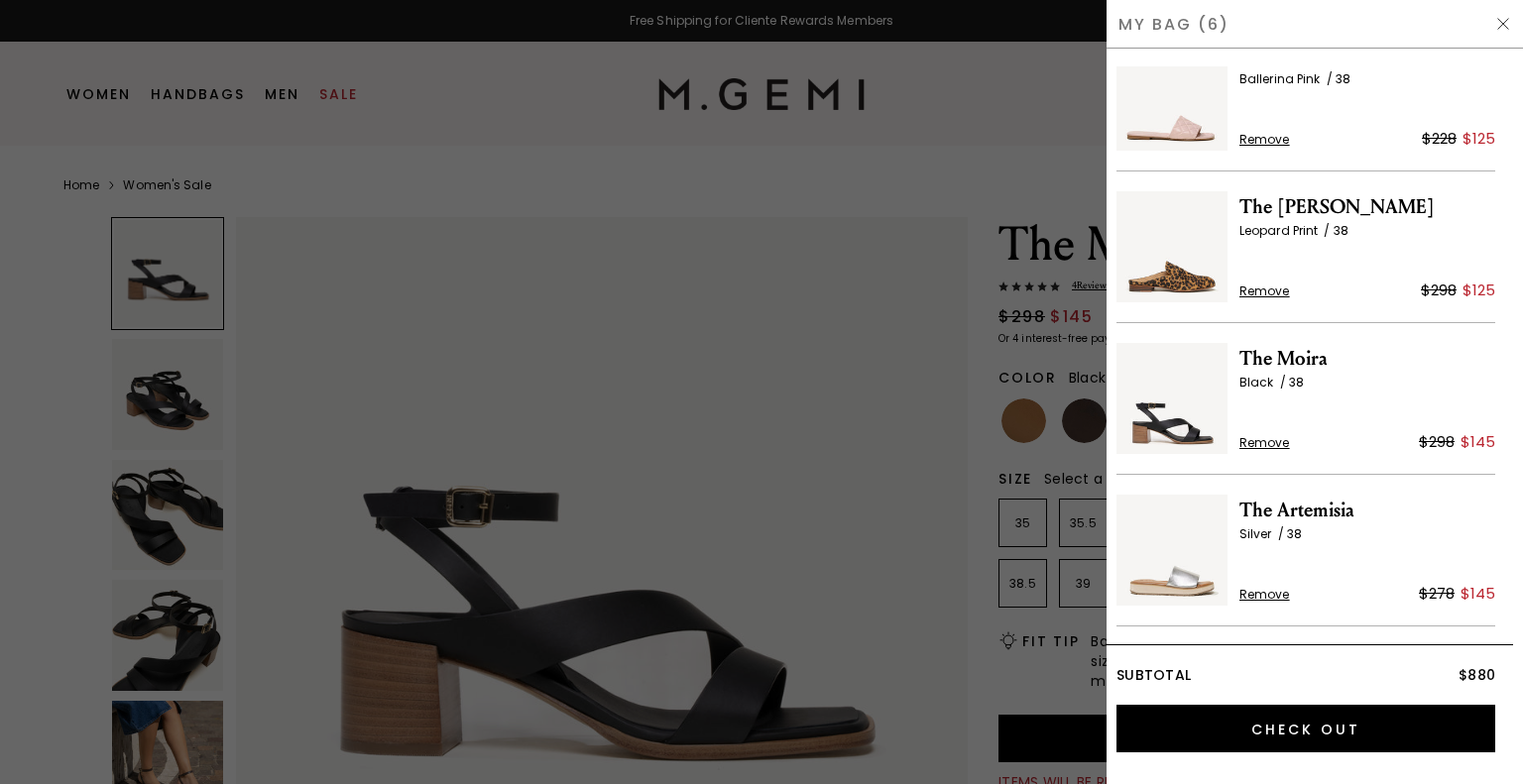 click on "Silver   38" at bounding box center (1367, 534) 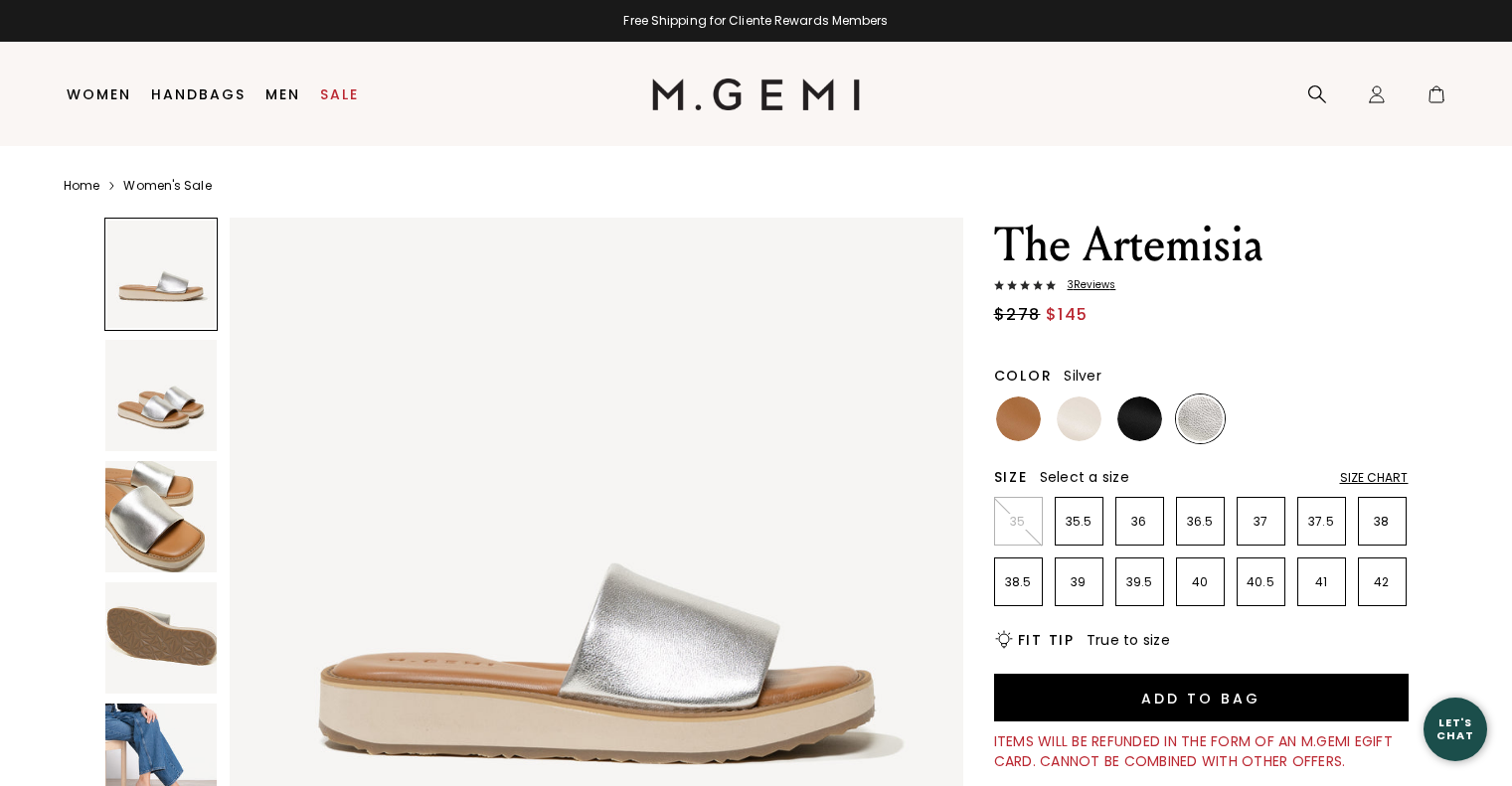 scroll, scrollTop: 0, scrollLeft: 0, axis: both 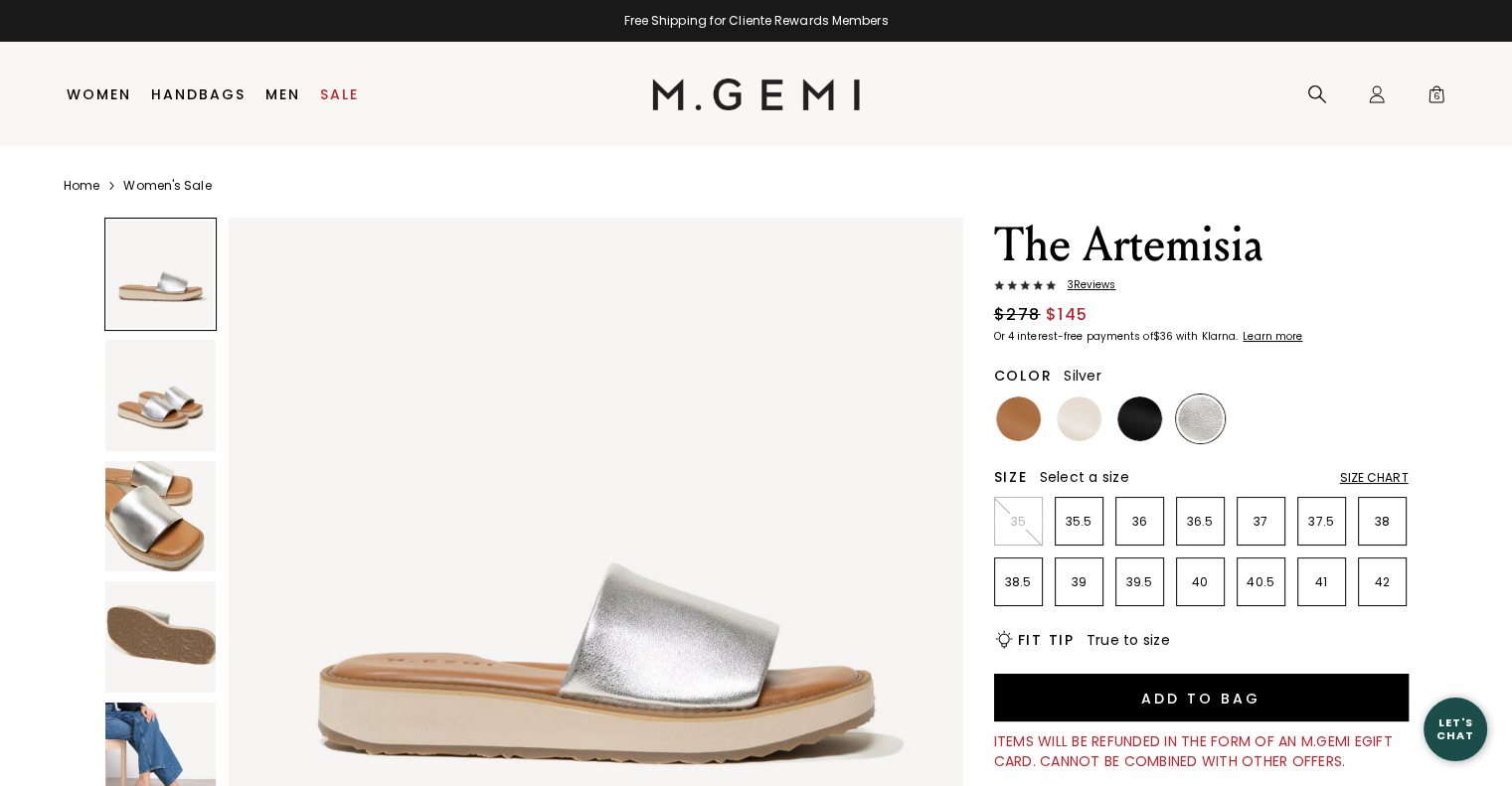 click on "38" at bounding box center [1382, 522] 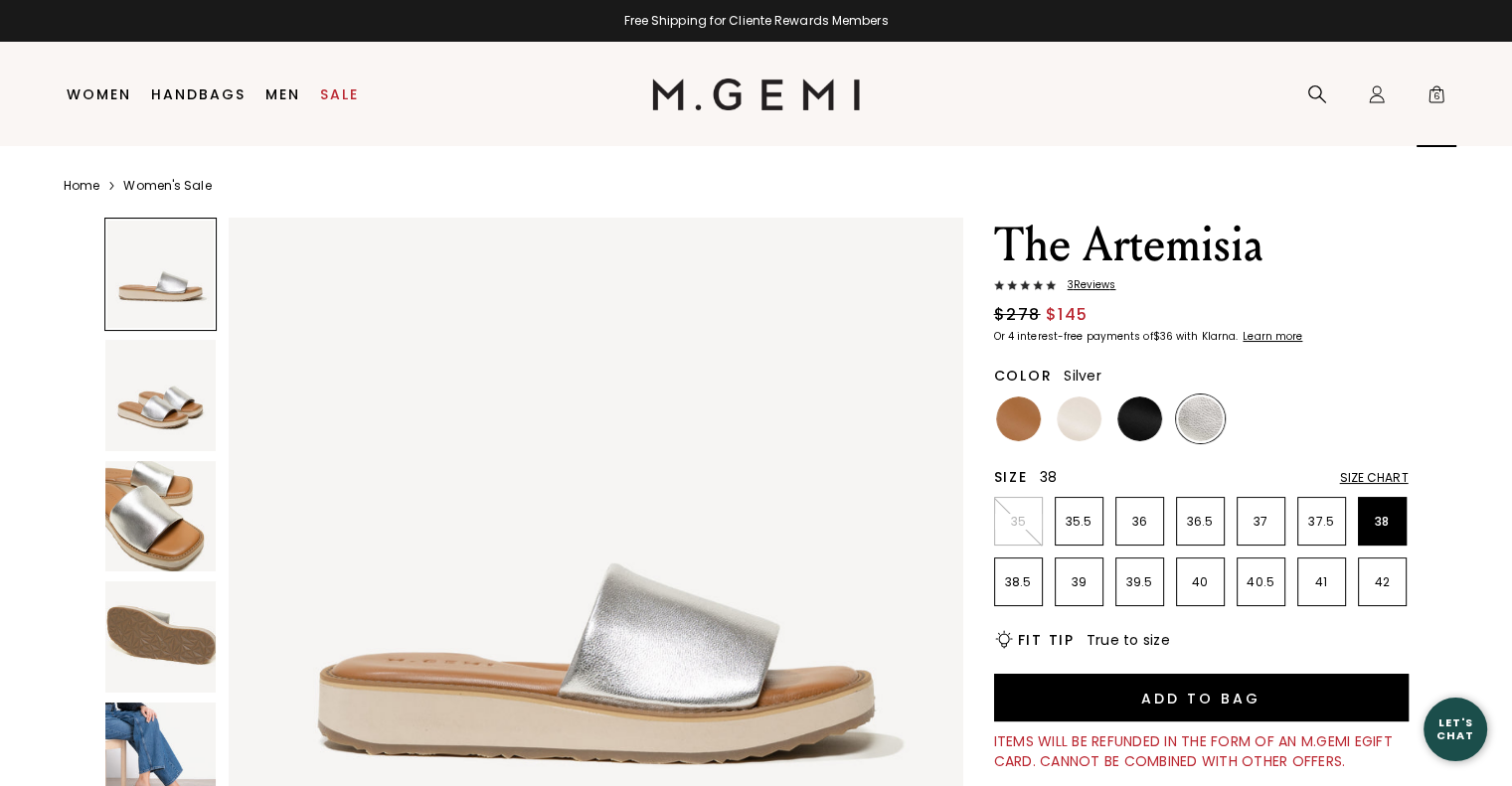 click on "Icons/20x20/bag@2x 6" at bounding box center [1436, 94] 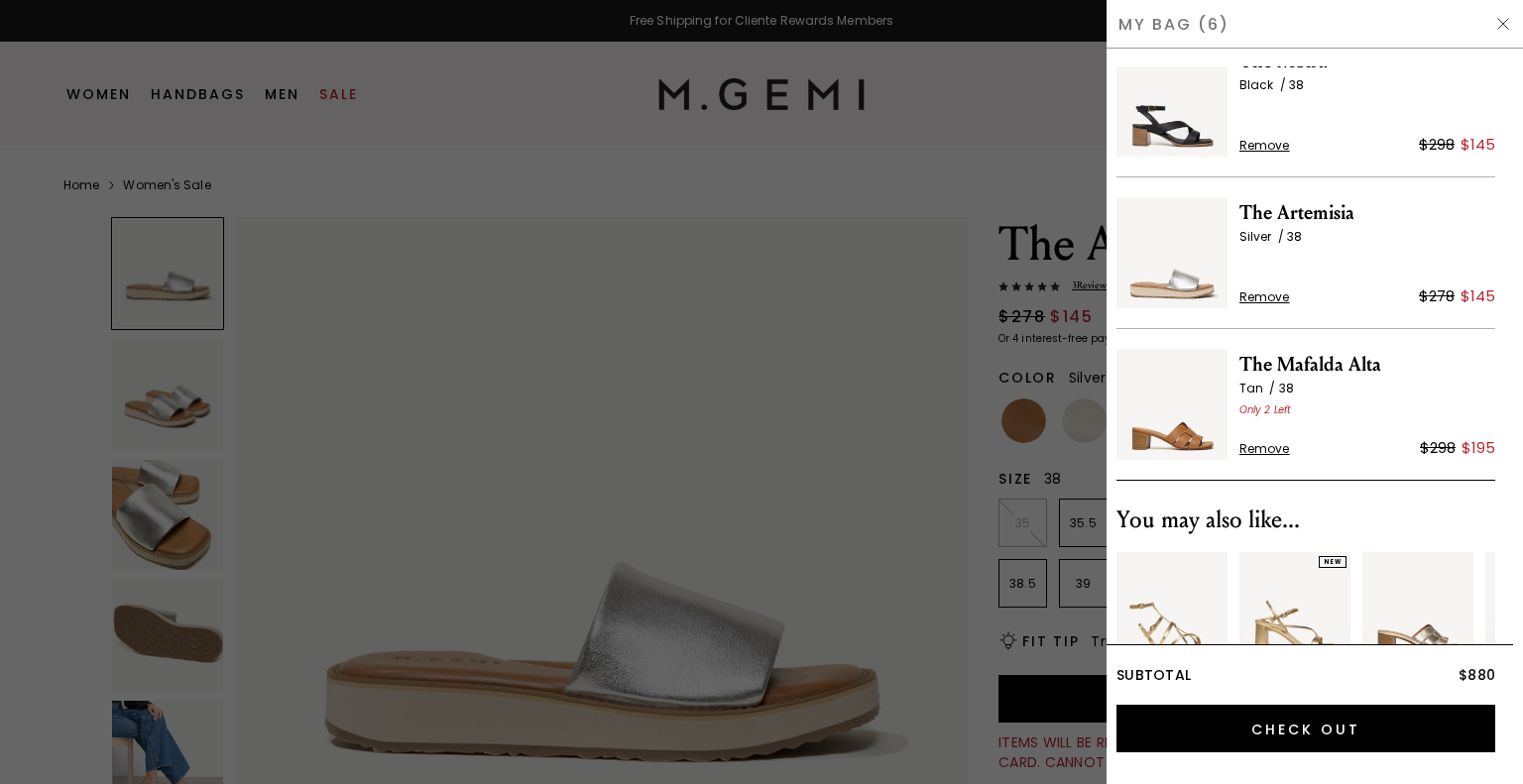 scroll, scrollTop: 634, scrollLeft: 0, axis: vertical 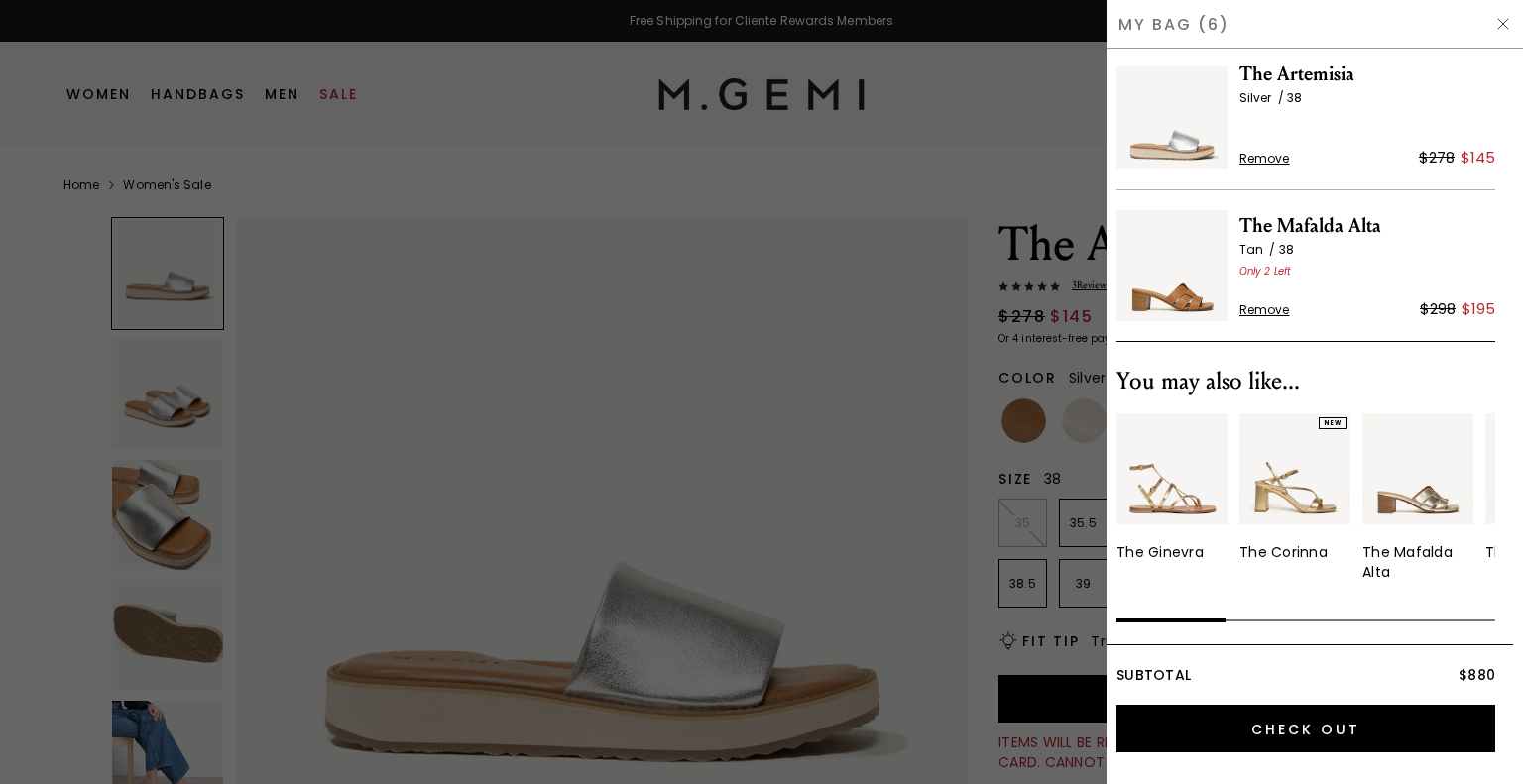 click on "Tan   38" at bounding box center (1367, 250) 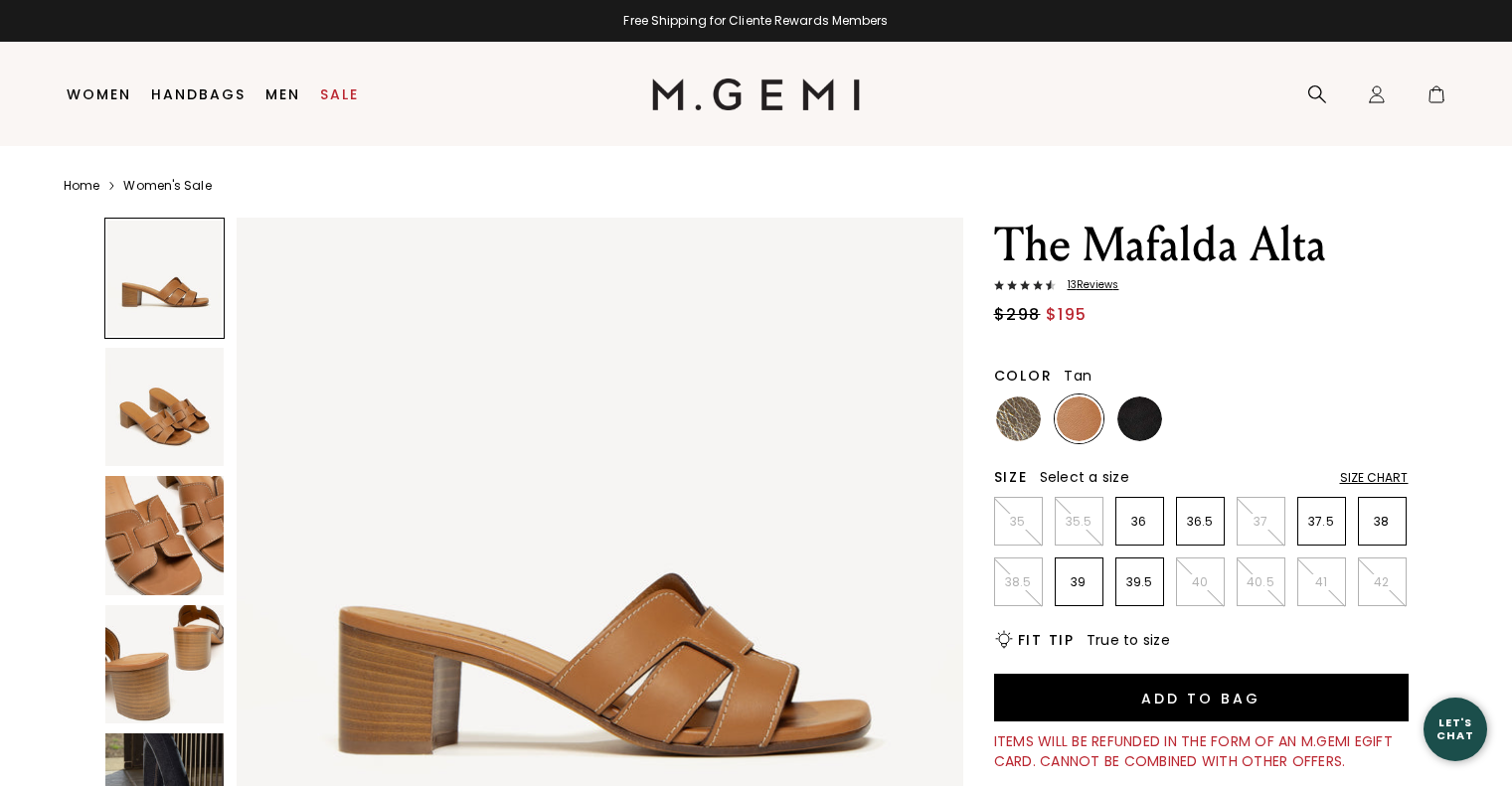 scroll, scrollTop: 0, scrollLeft: 0, axis: both 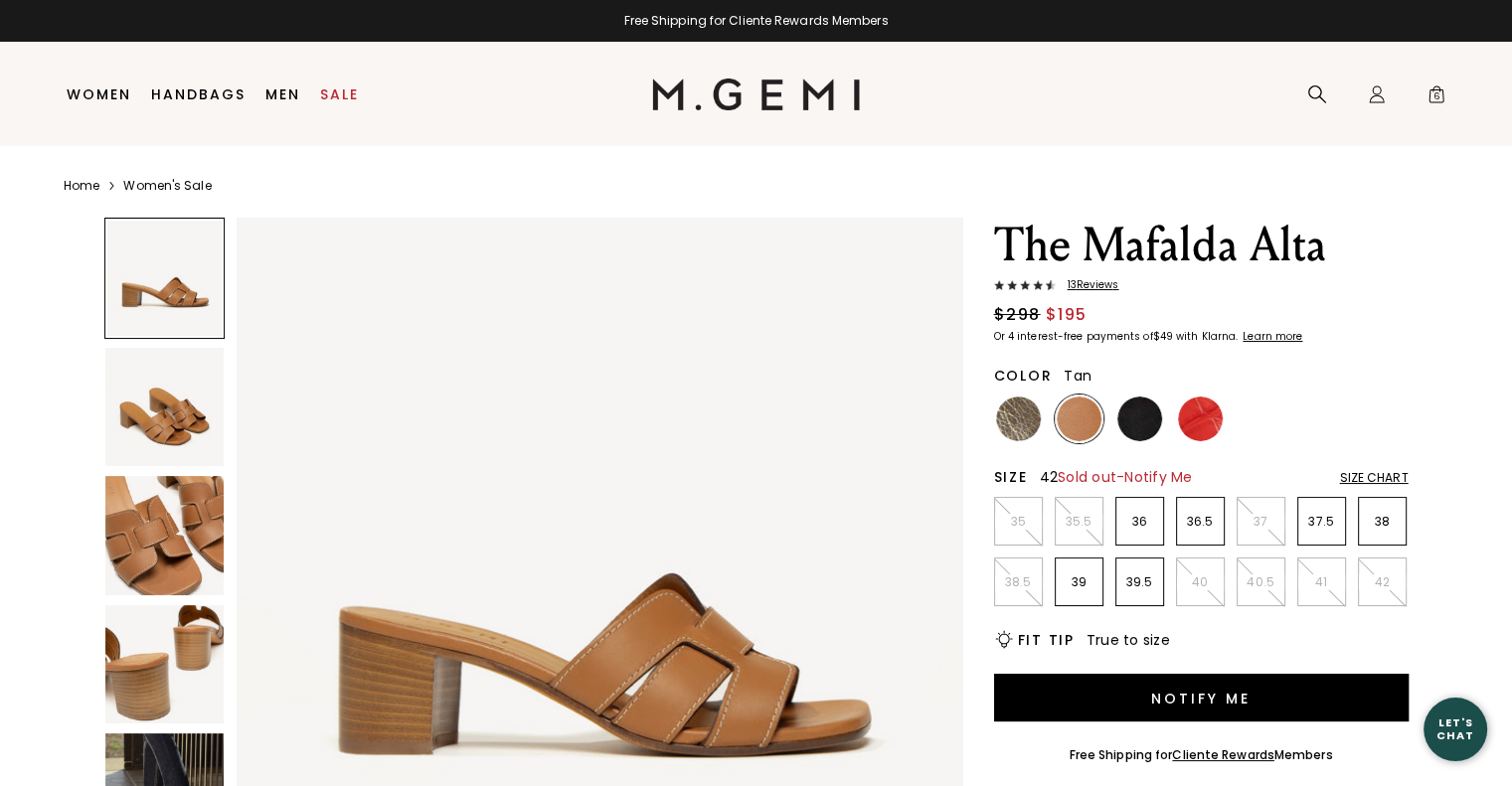 click on "38" at bounding box center [1382, 522] 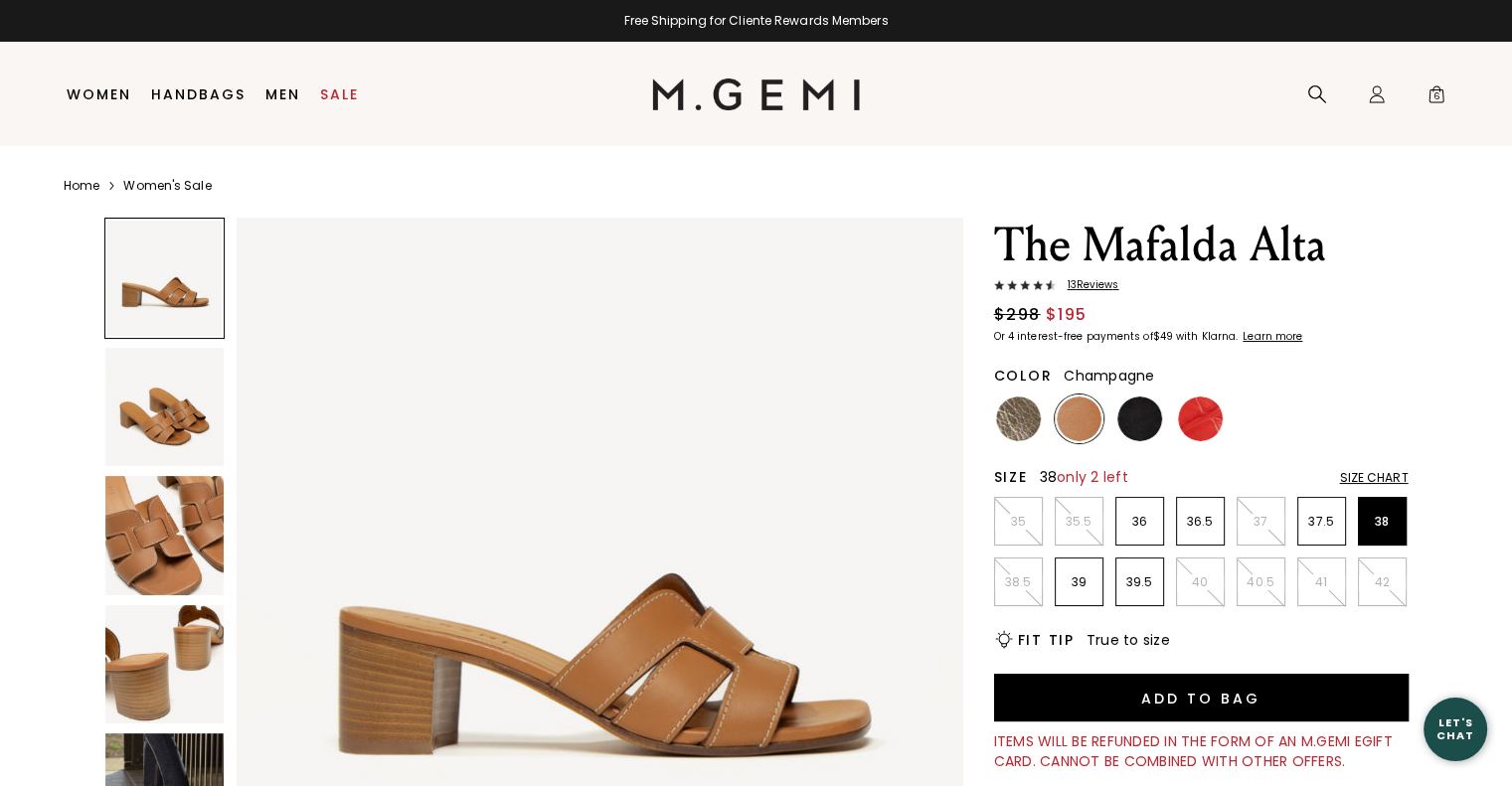 click at bounding box center (1018, 418) 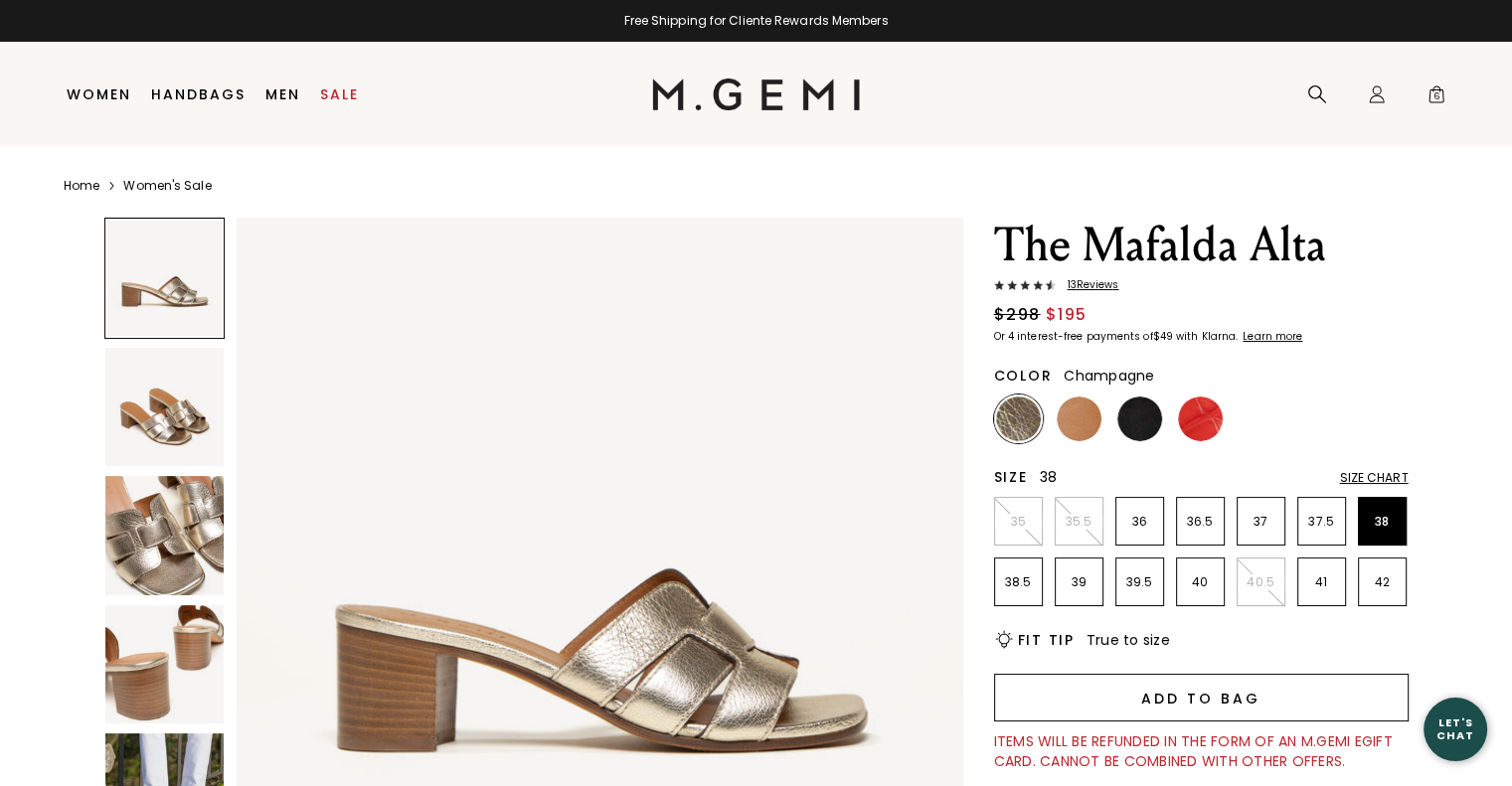 click on "Add to Bag" at bounding box center (1201, 698) 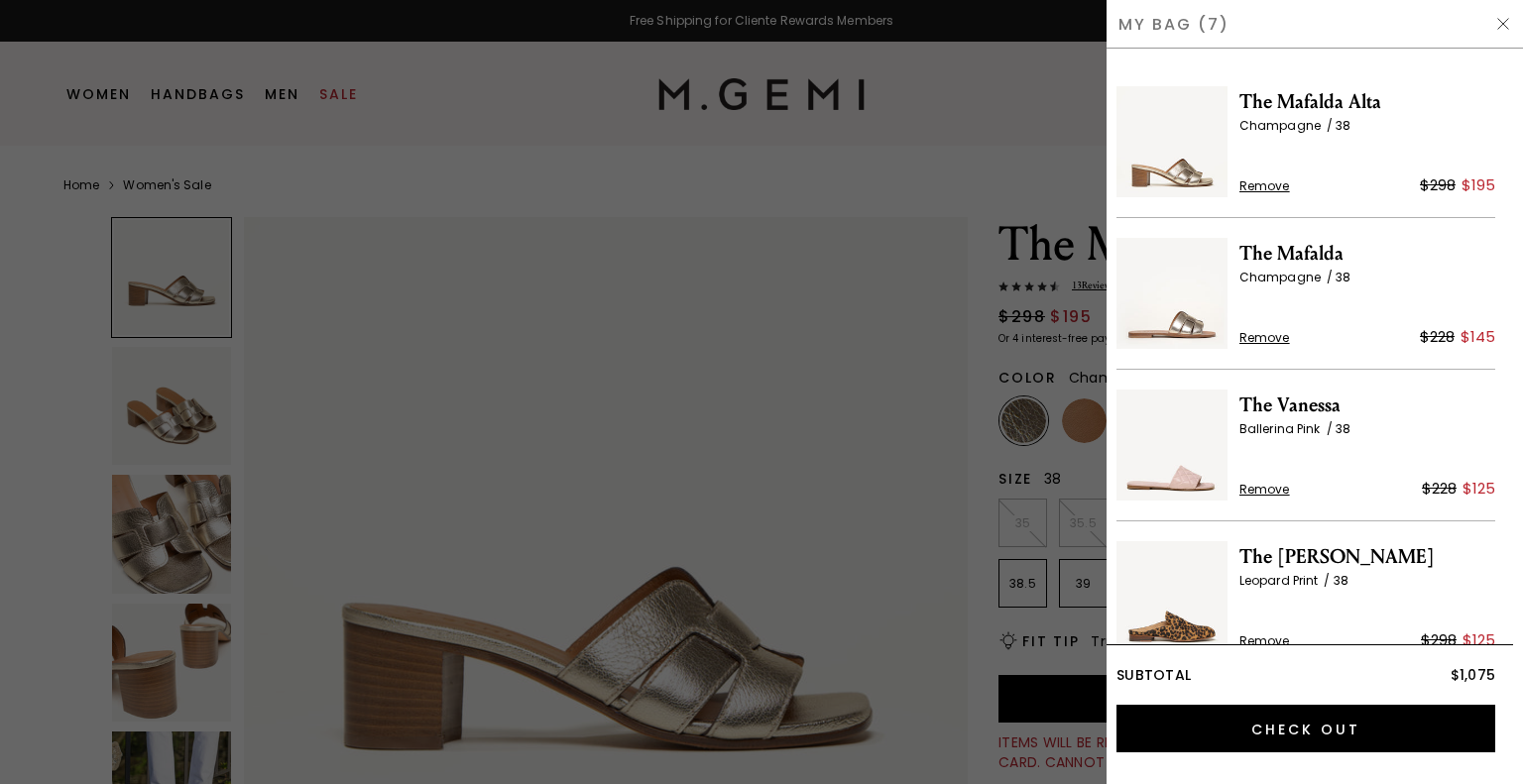 click at bounding box center (762, 392) 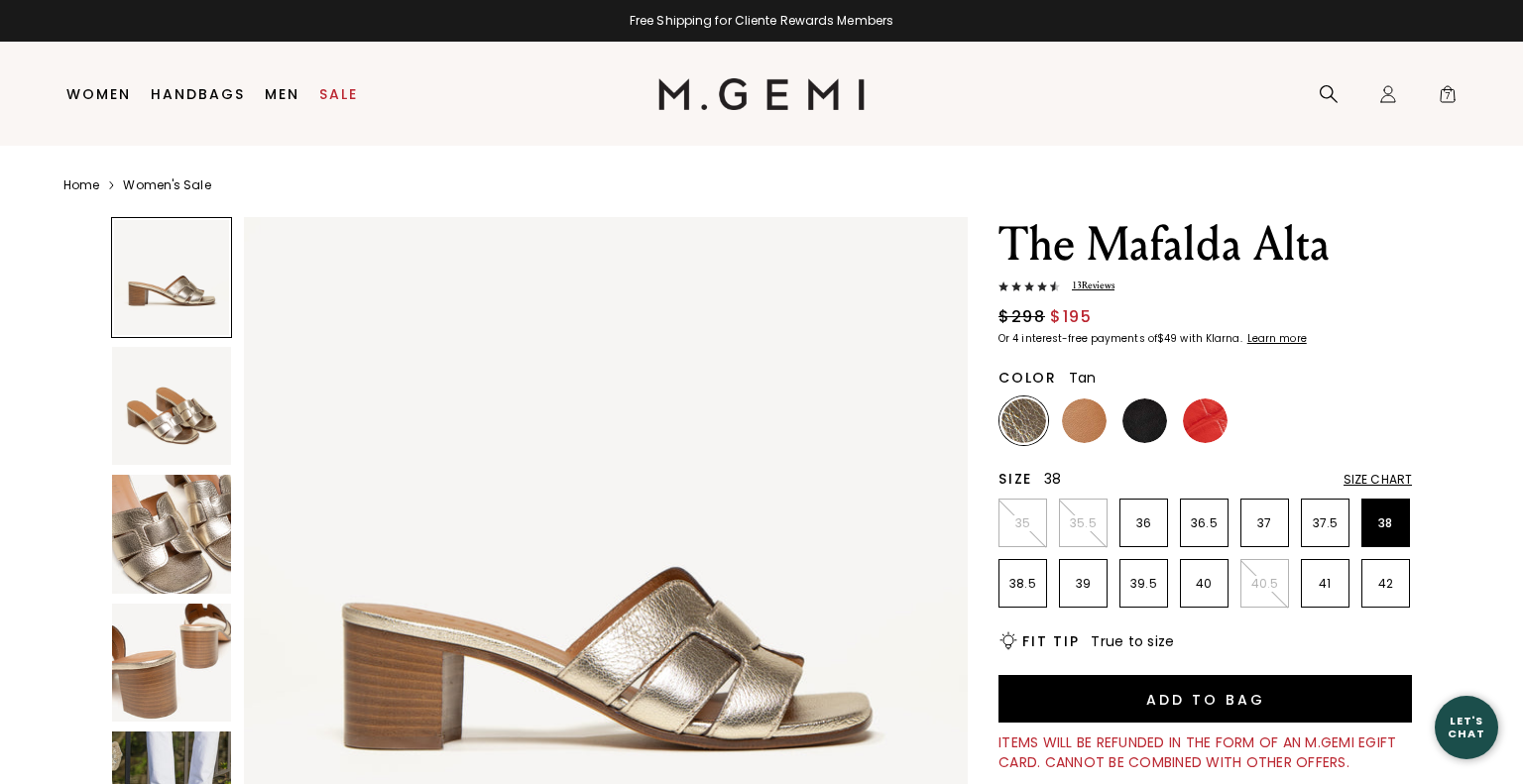 click at bounding box center [1084, 420] 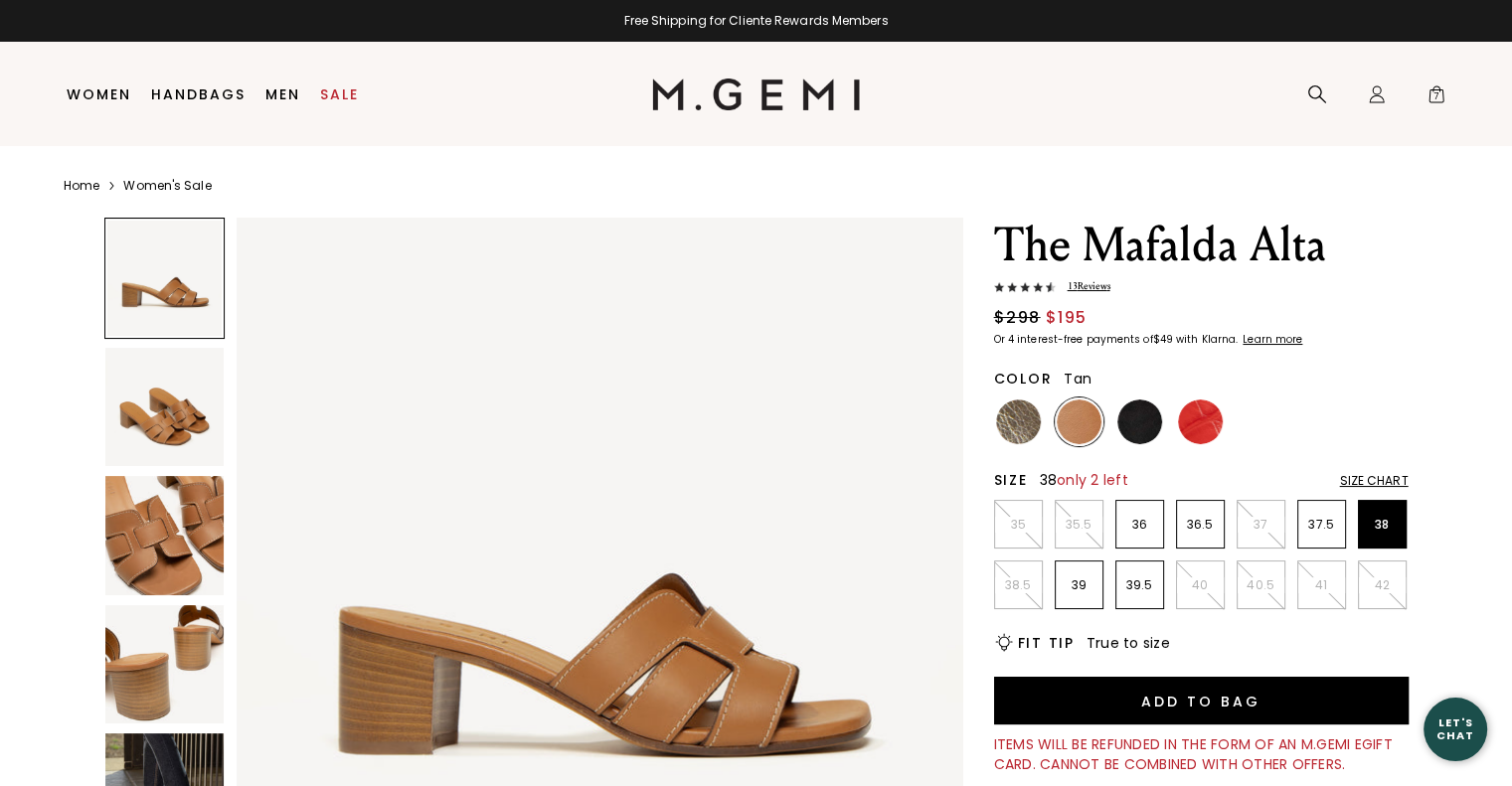 click at bounding box center (165, 536) 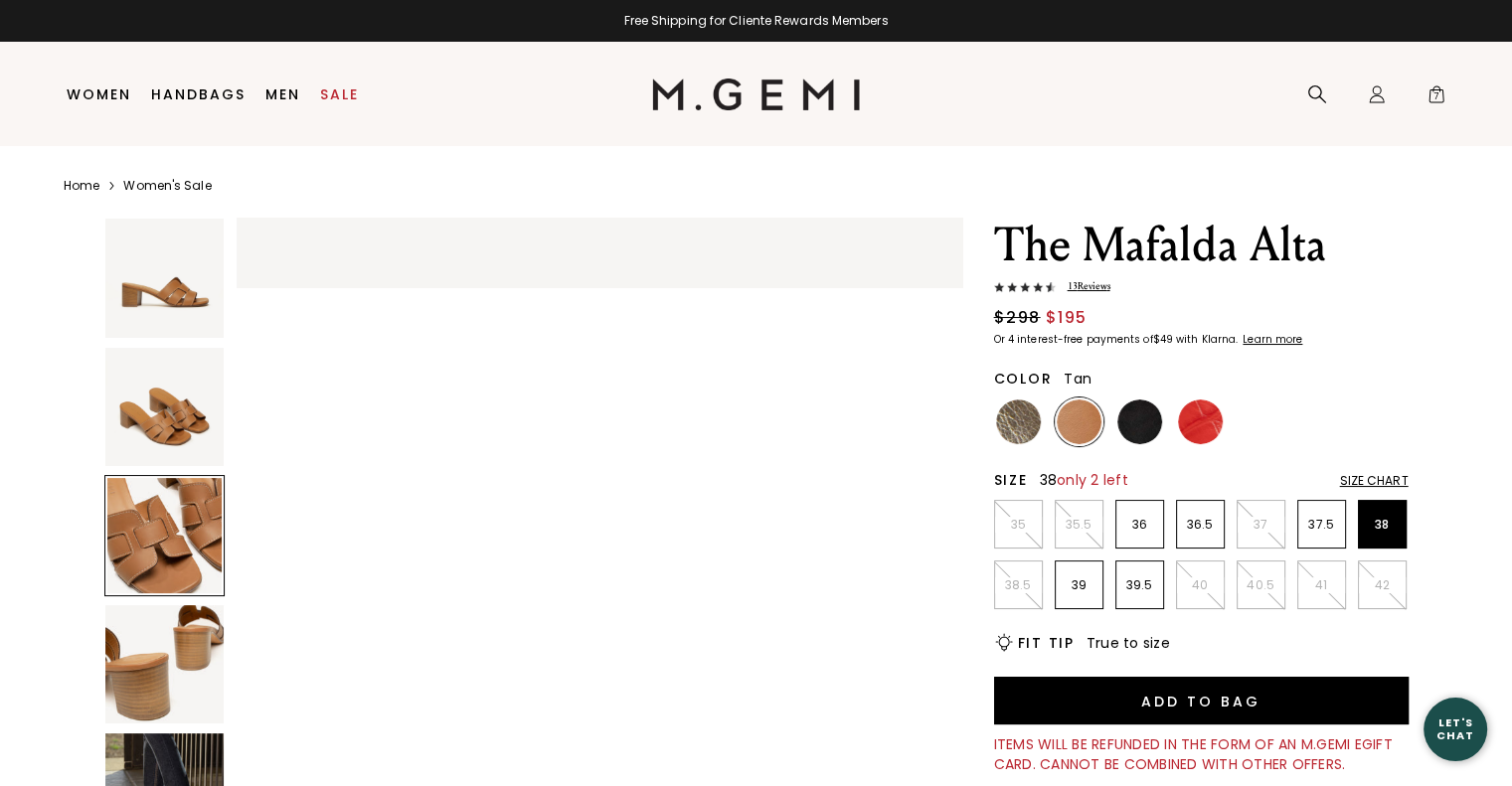 scroll, scrollTop: 1461, scrollLeft: 0, axis: vertical 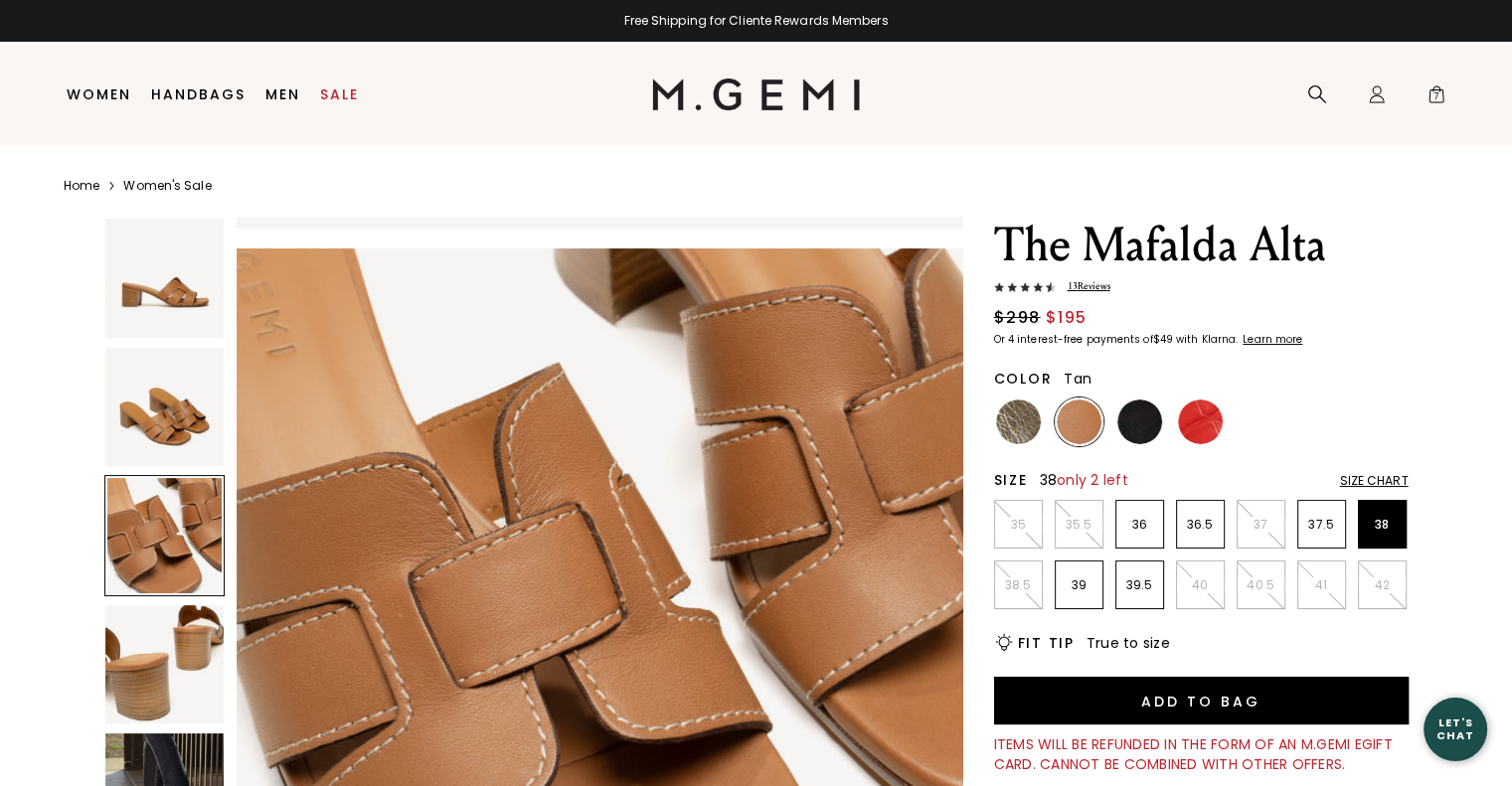 click at bounding box center [165, 665] 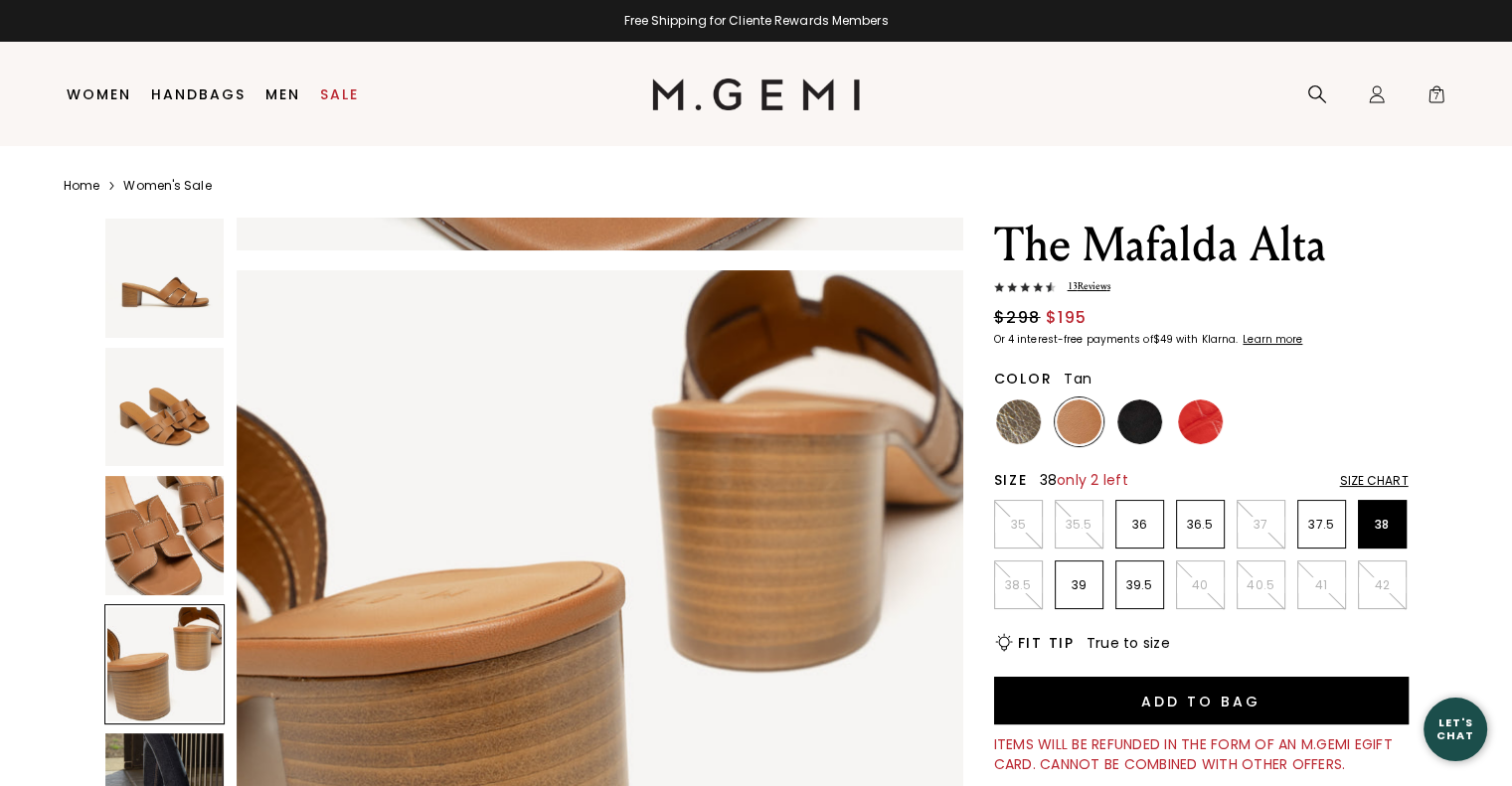 scroll, scrollTop: 2192, scrollLeft: 0, axis: vertical 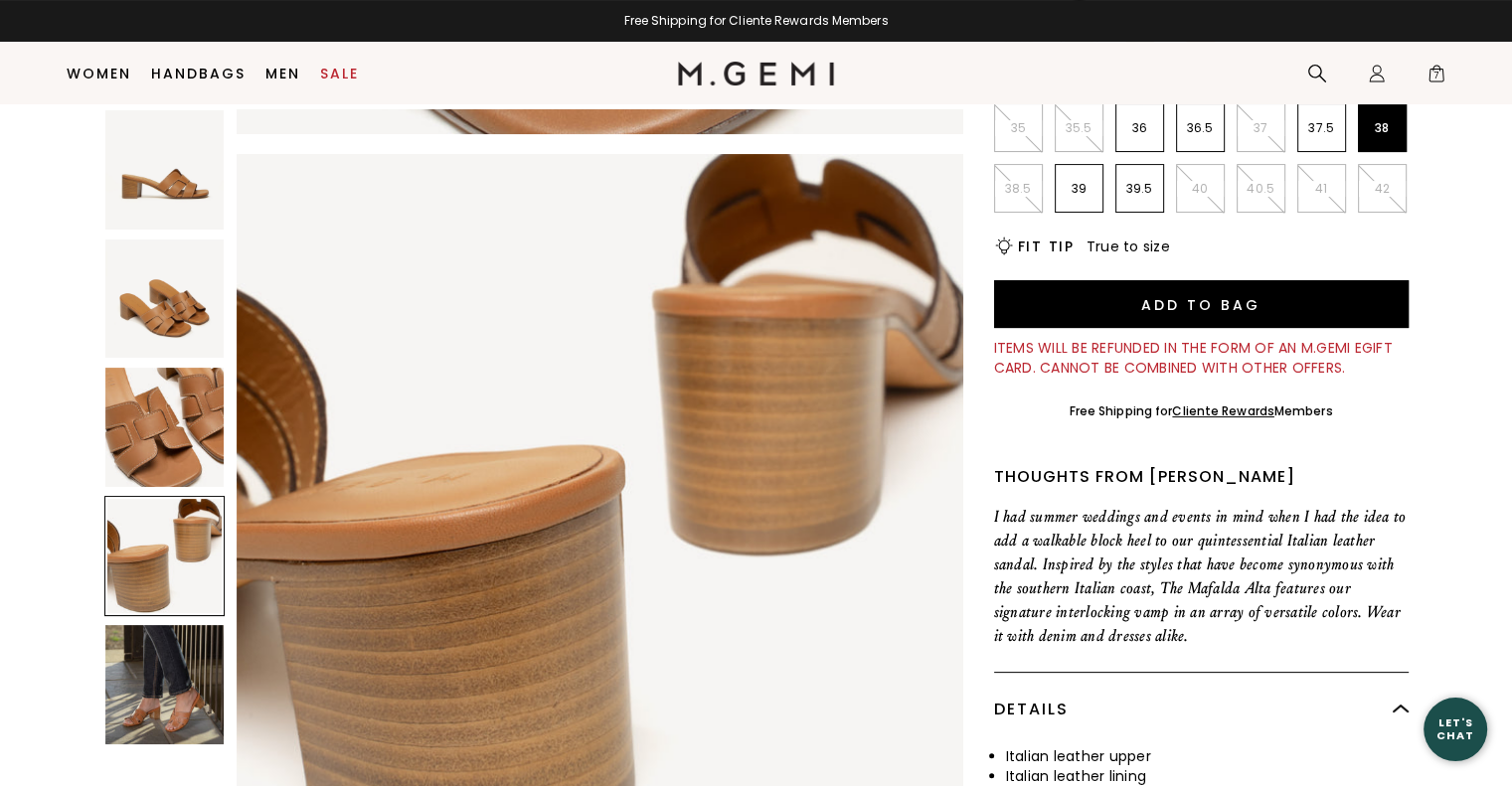 click at bounding box center (165, 685) 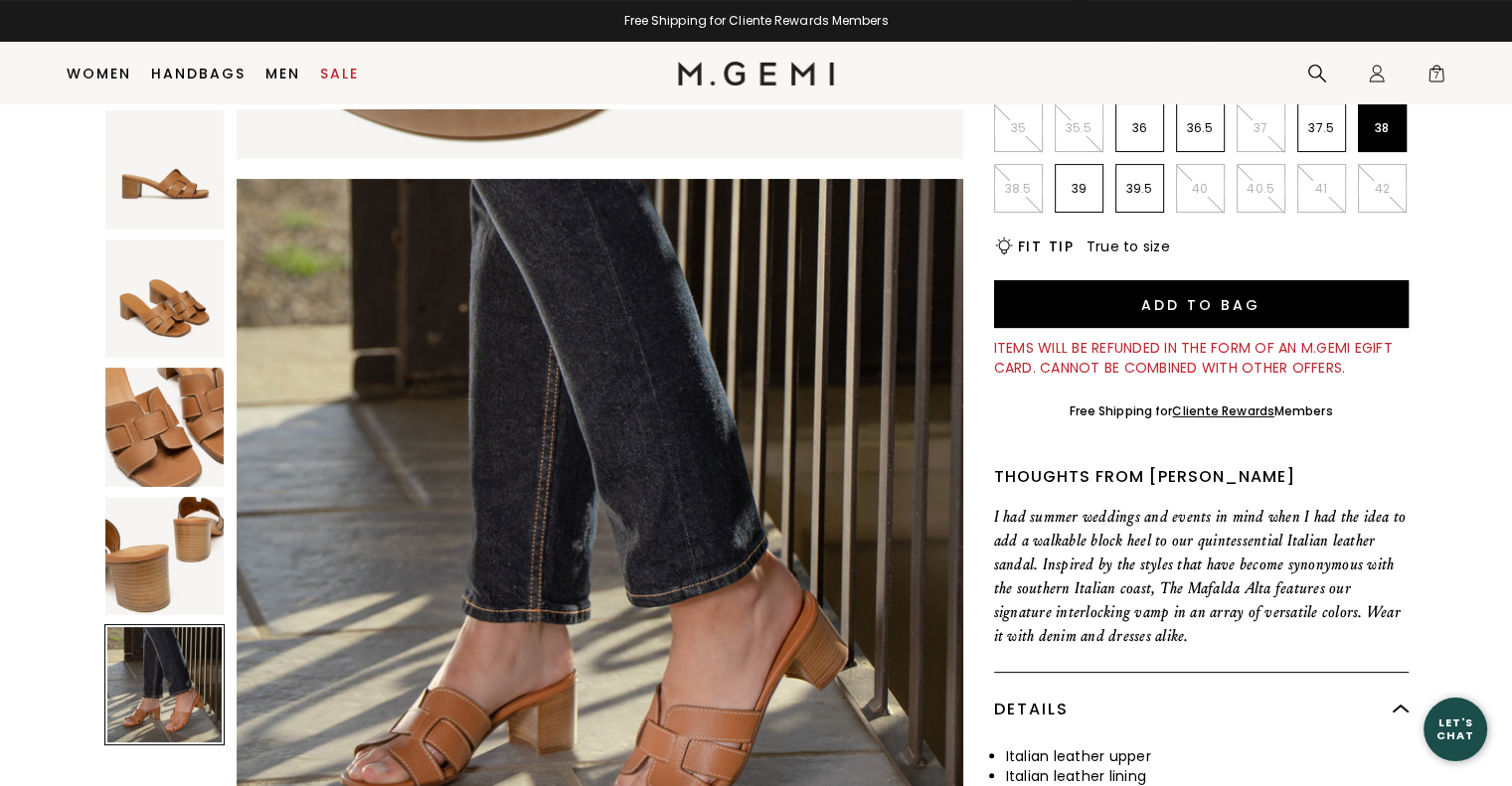 scroll, scrollTop: 2921, scrollLeft: 0, axis: vertical 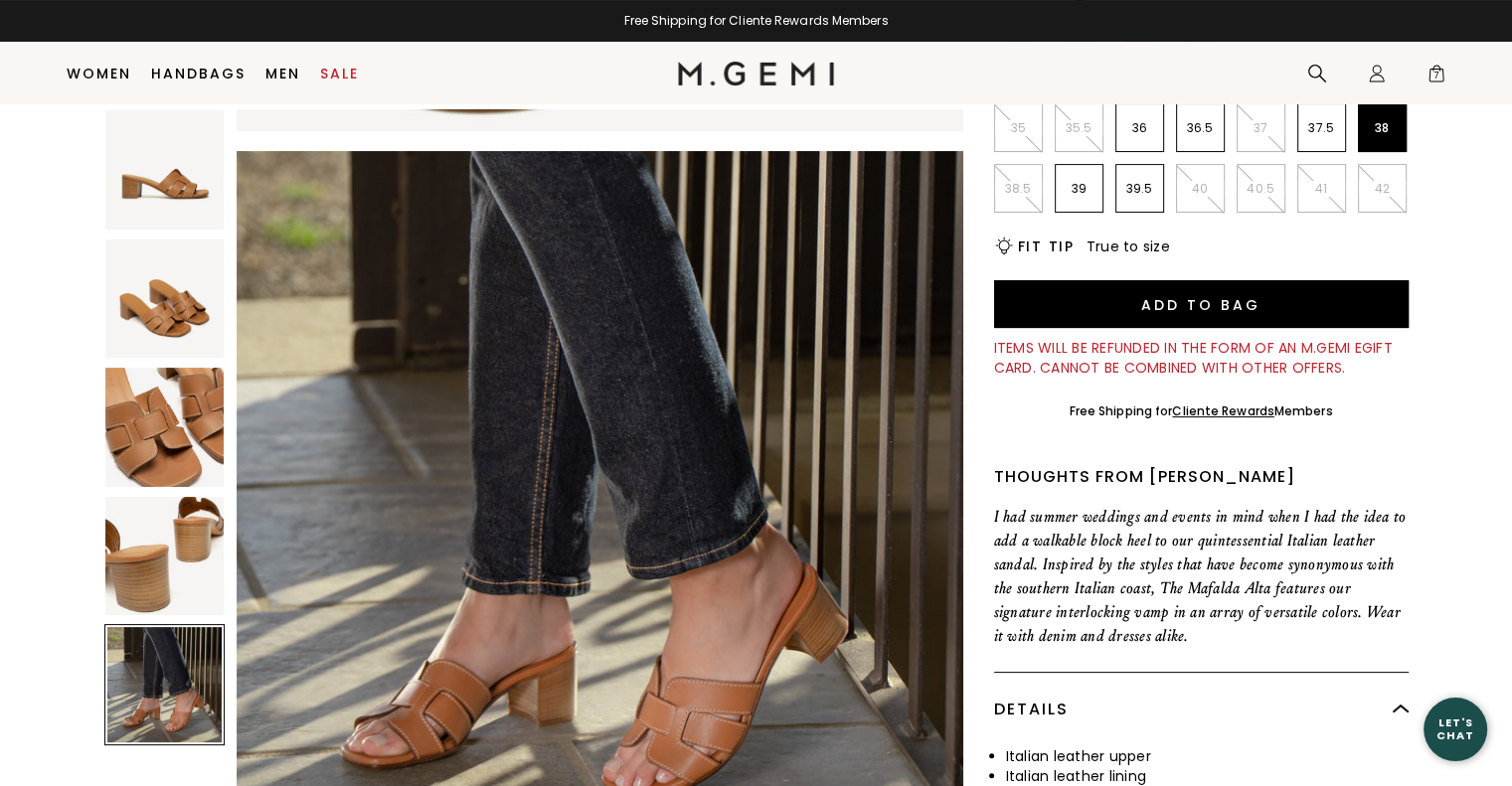 click at bounding box center [165, 685] 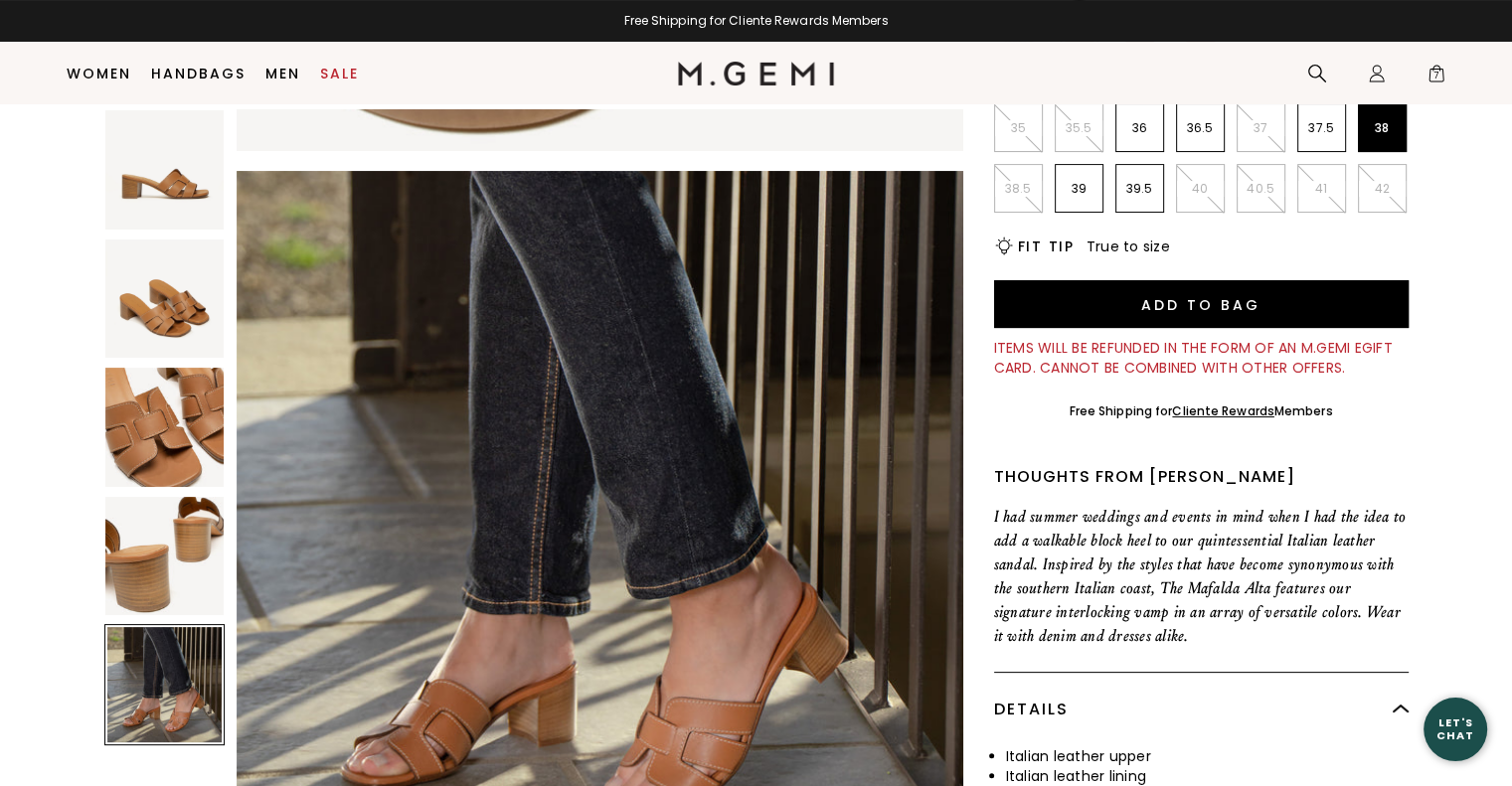 click at bounding box center (165, 427) 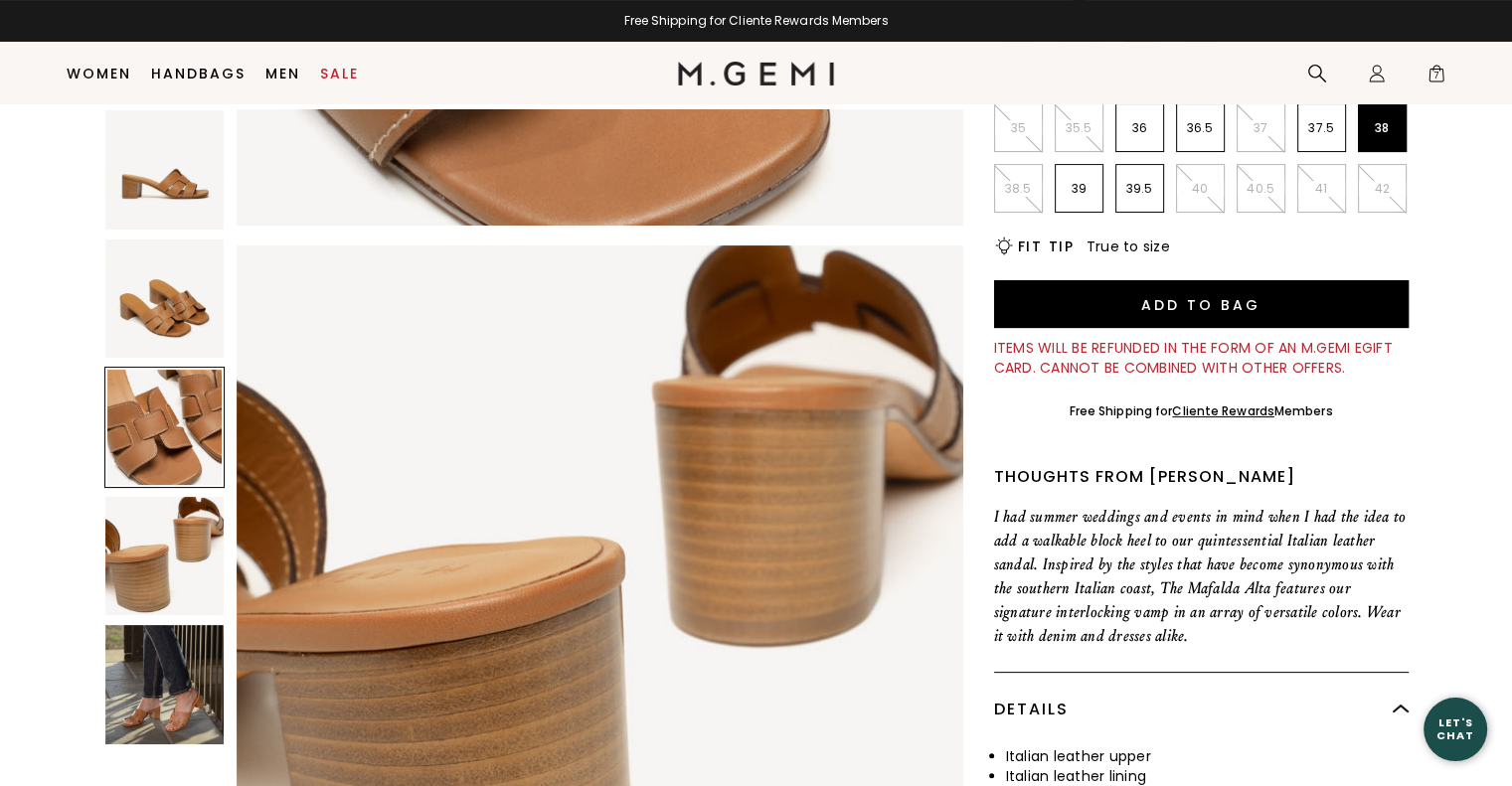 click at bounding box center (165, 299) 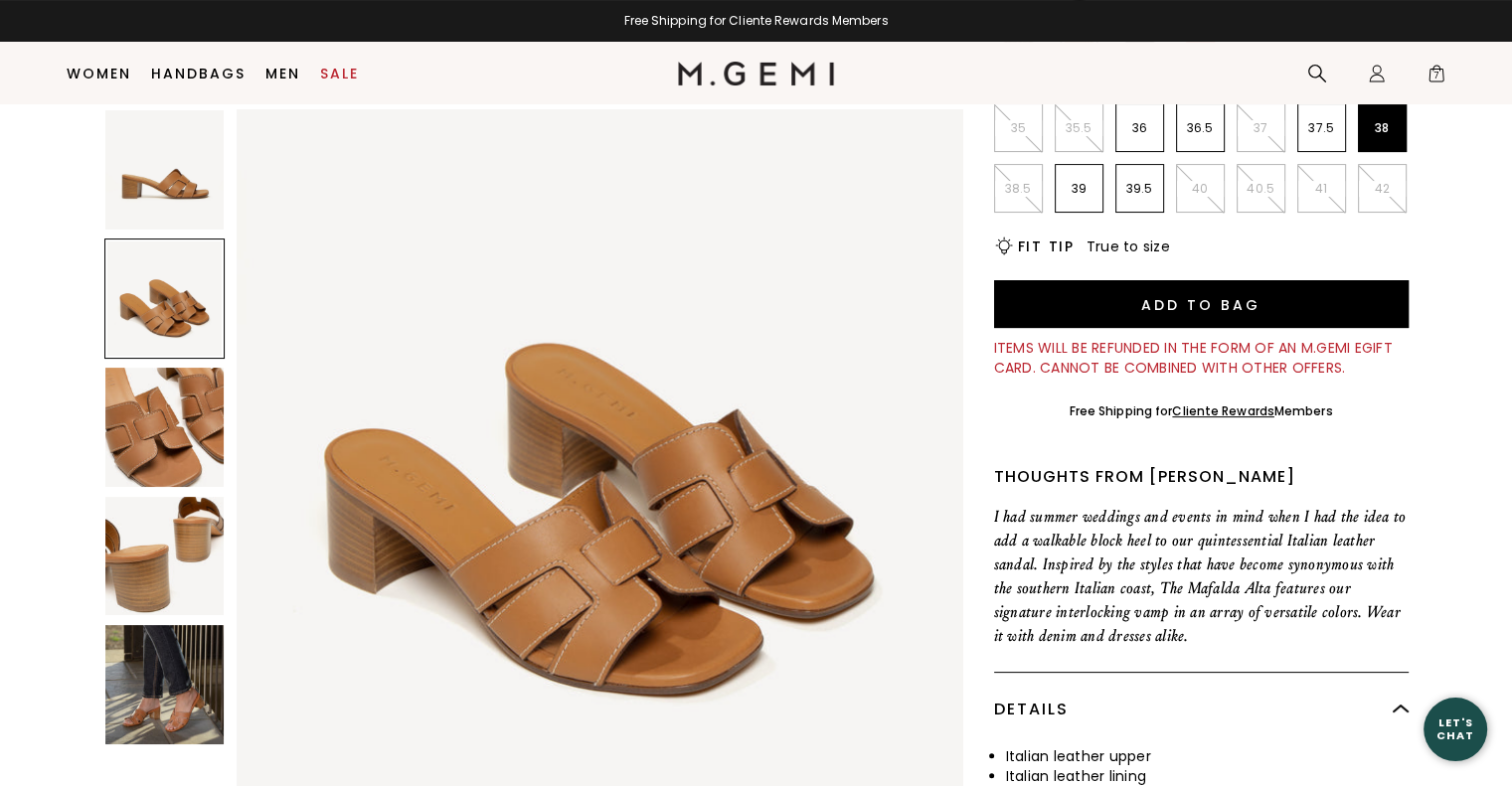 scroll, scrollTop: 730, scrollLeft: 0, axis: vertical 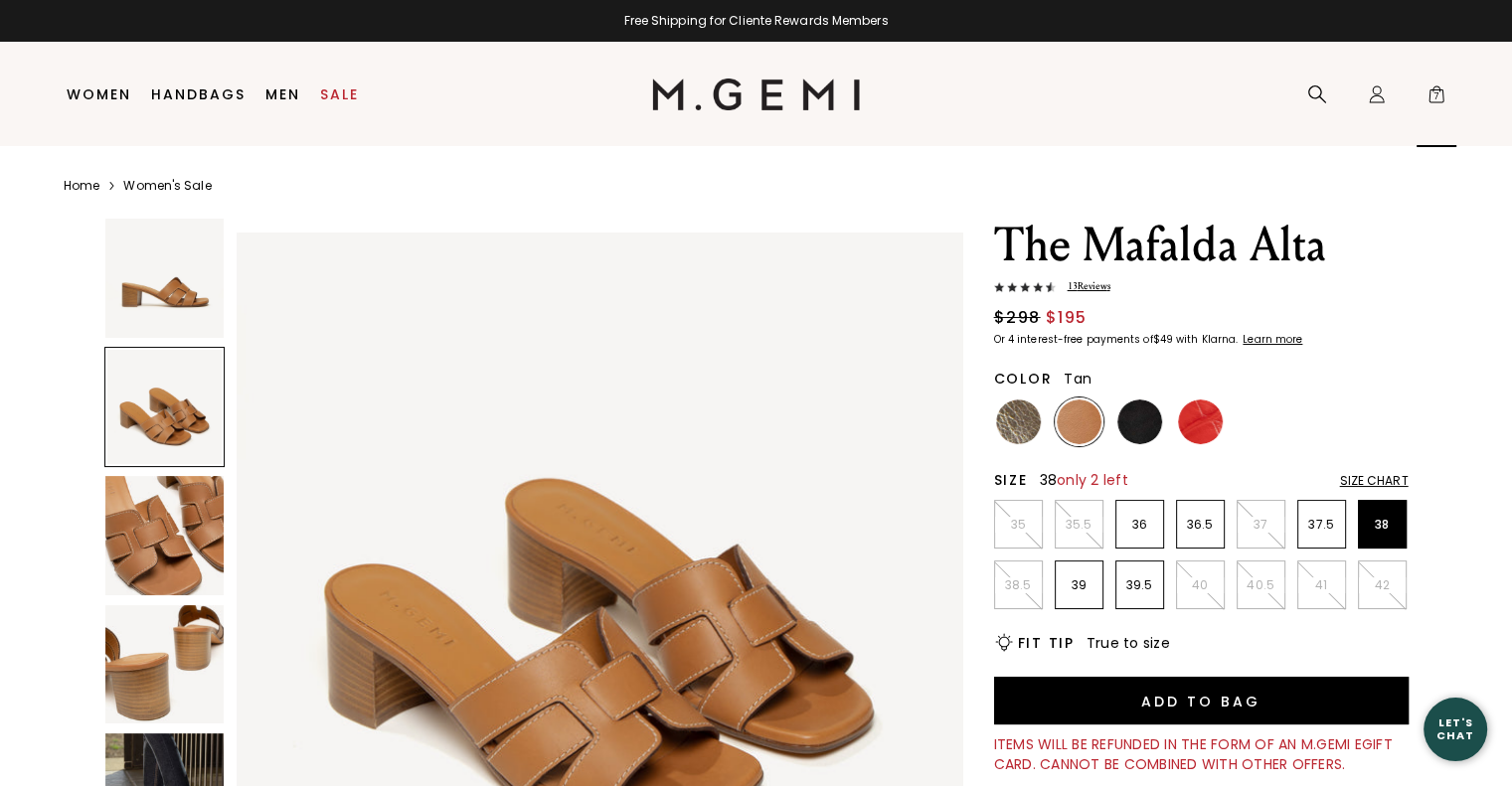 click on "7" at bounding box center [1436, 98] 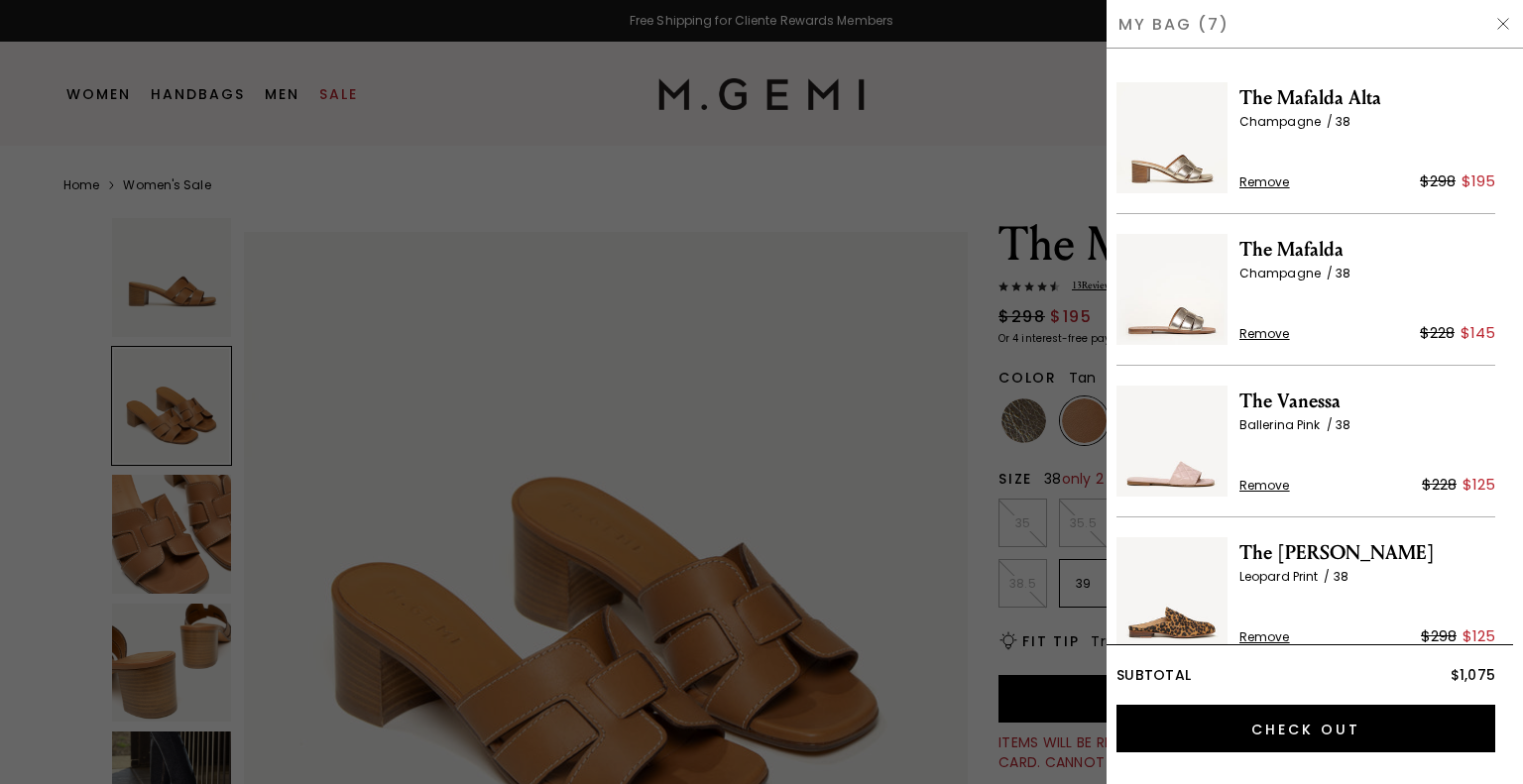 scroll, scrollTop: 0, scrollLeft: 0, axis: both 